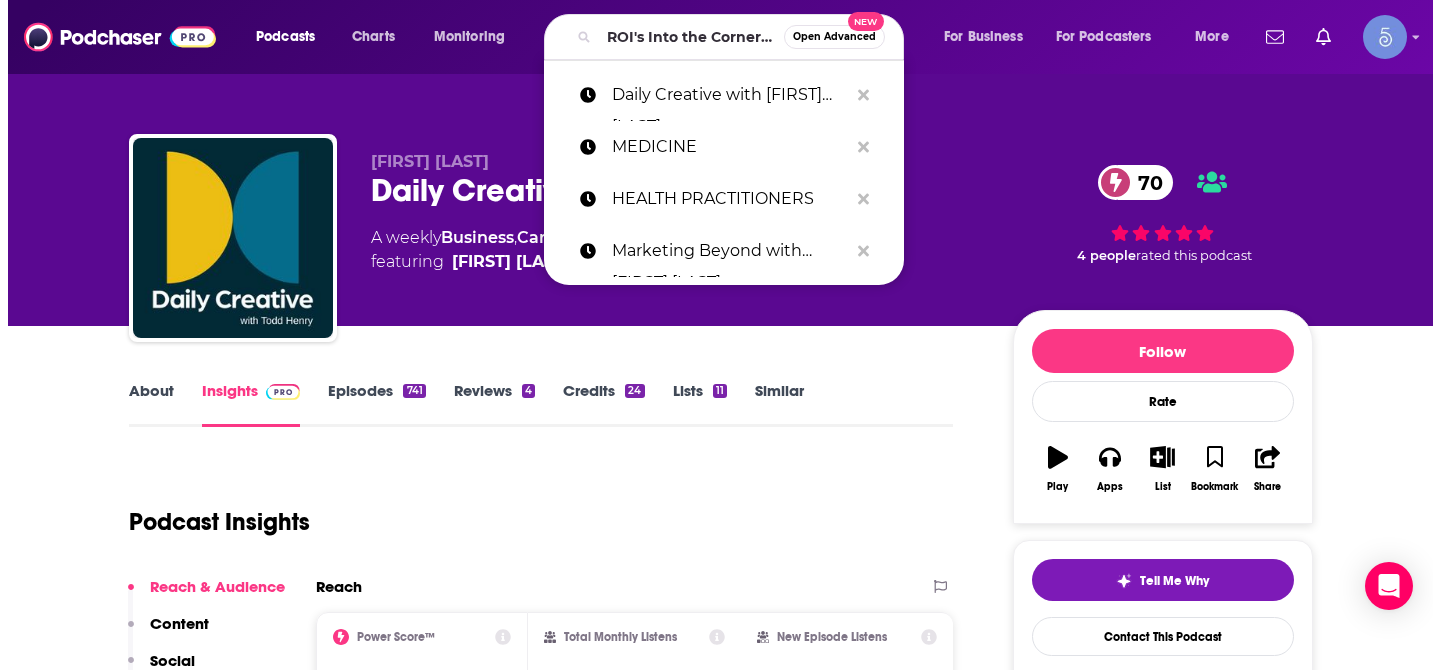 scroll, scrollTop: 0, scrollLeft: 0, axis: both 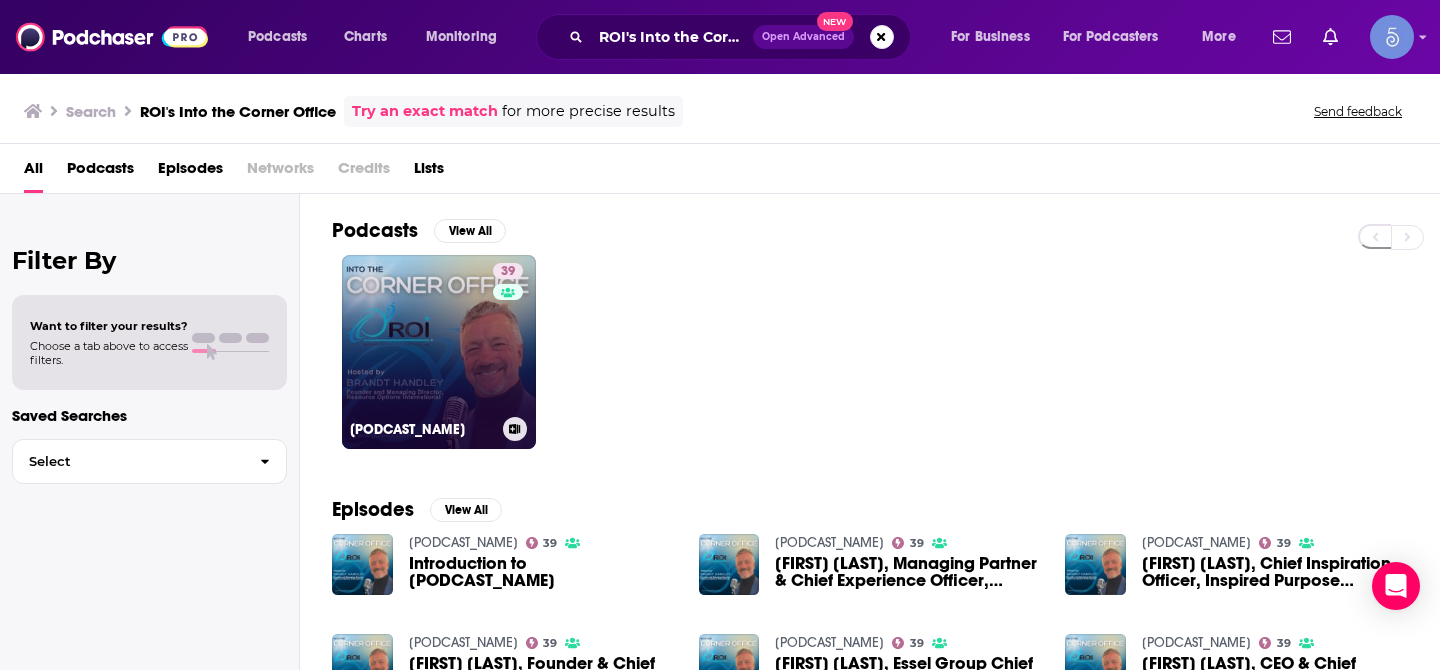 click on "39 ROI’s Into the Corner Office Podcast: Powerhouse Middle Market CEOs Telling it Real—Unexpected Caree..." at bounding box center [439, 352] 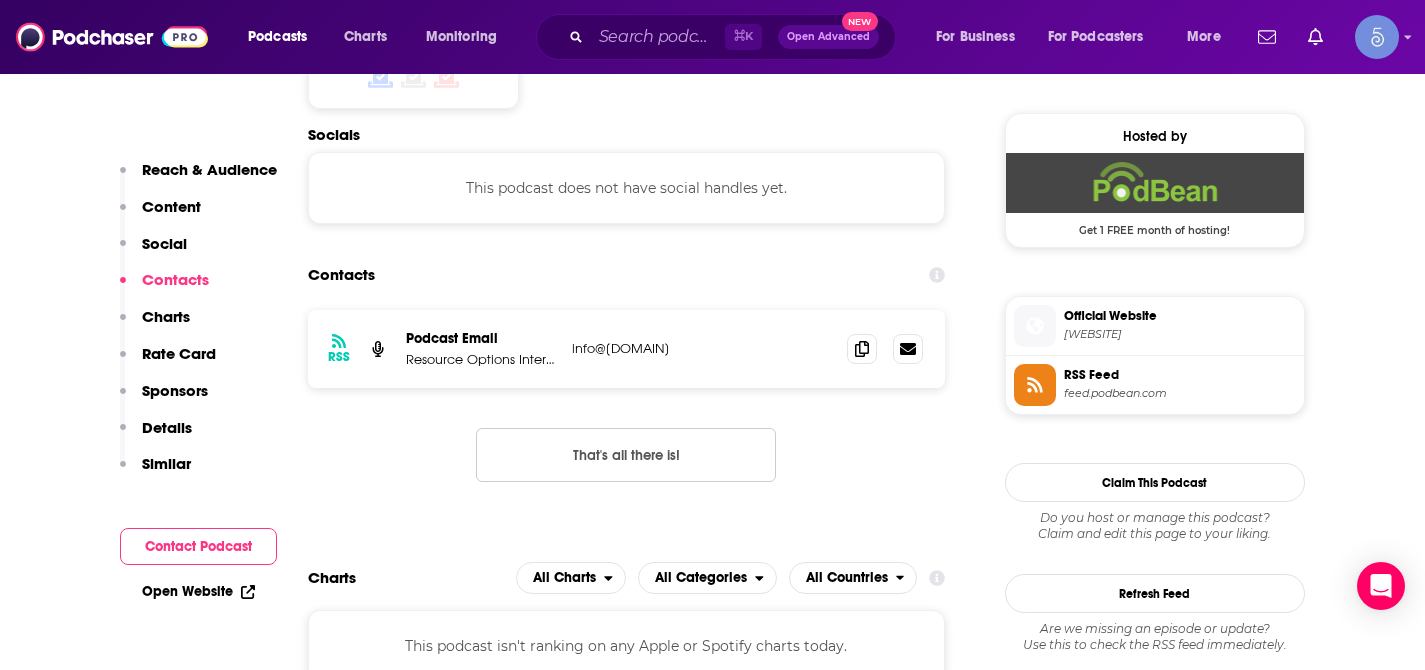 scroll, scrollTop: 1599, scrollLeft: 0, axis: vertical 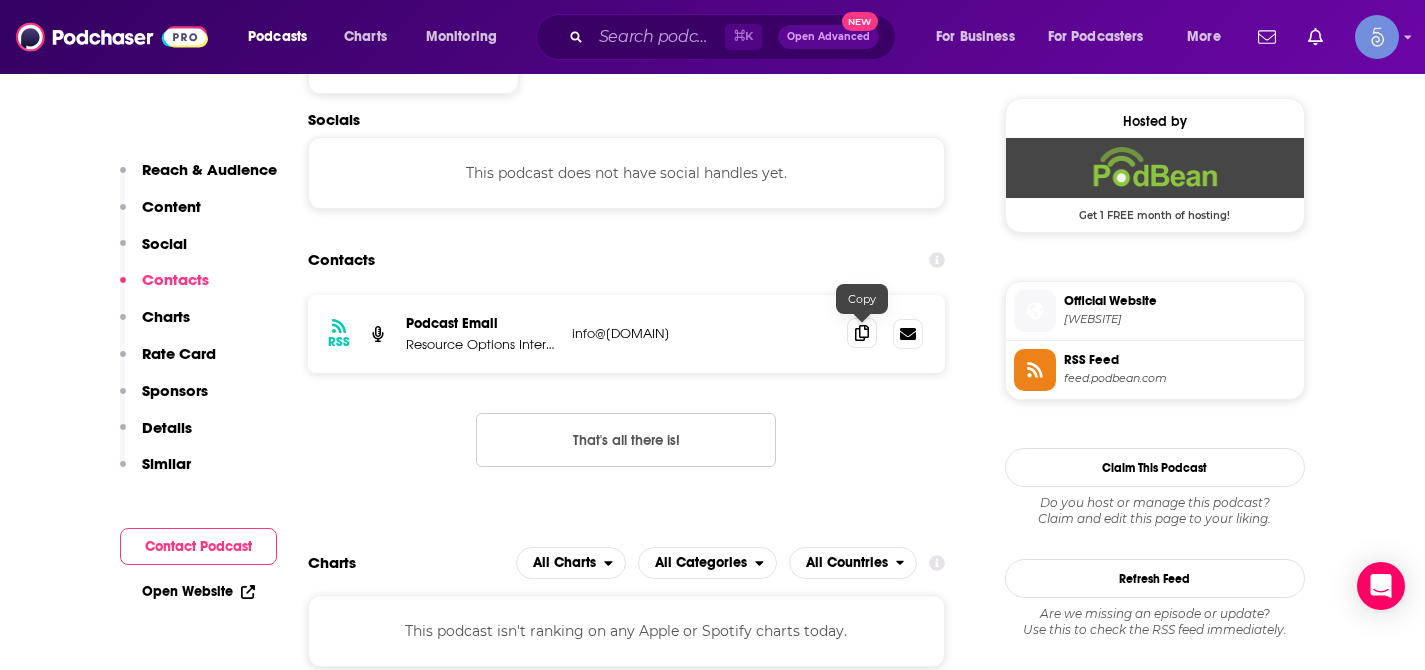 click 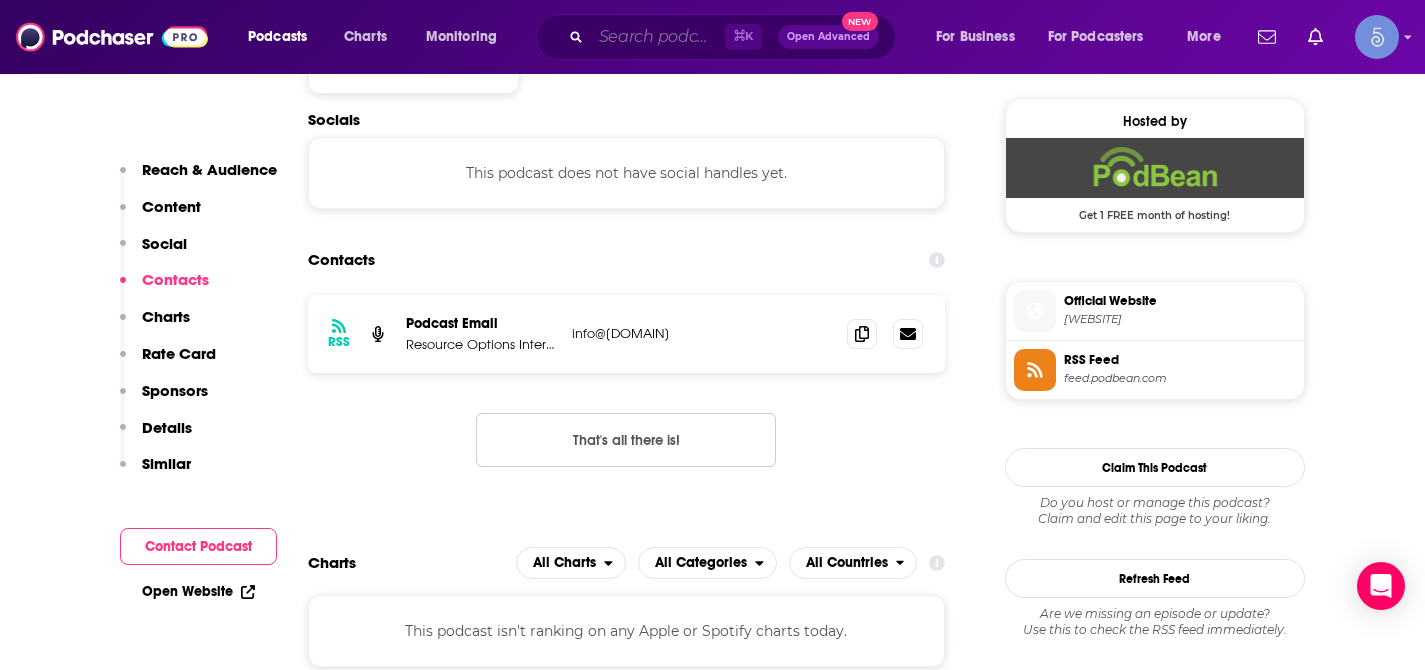 click at bounding box center [658, 37] 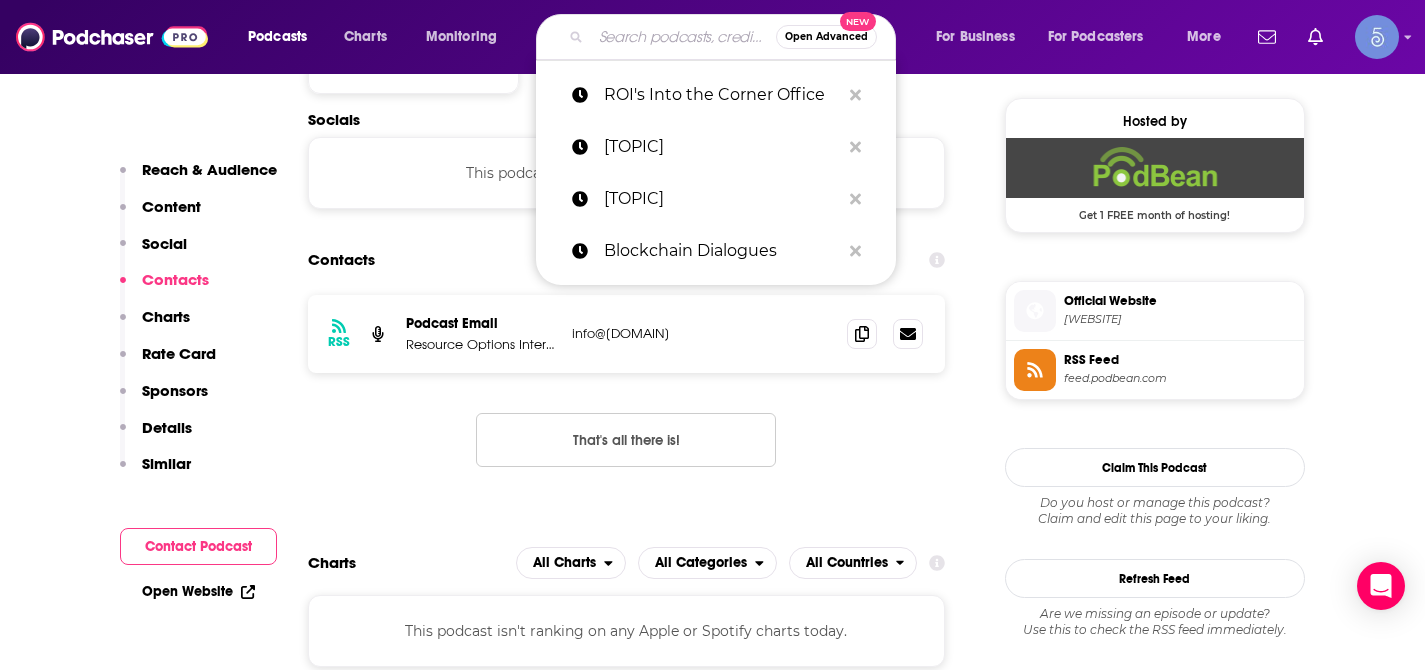 paste on "eCommerce Marketing Podcast" 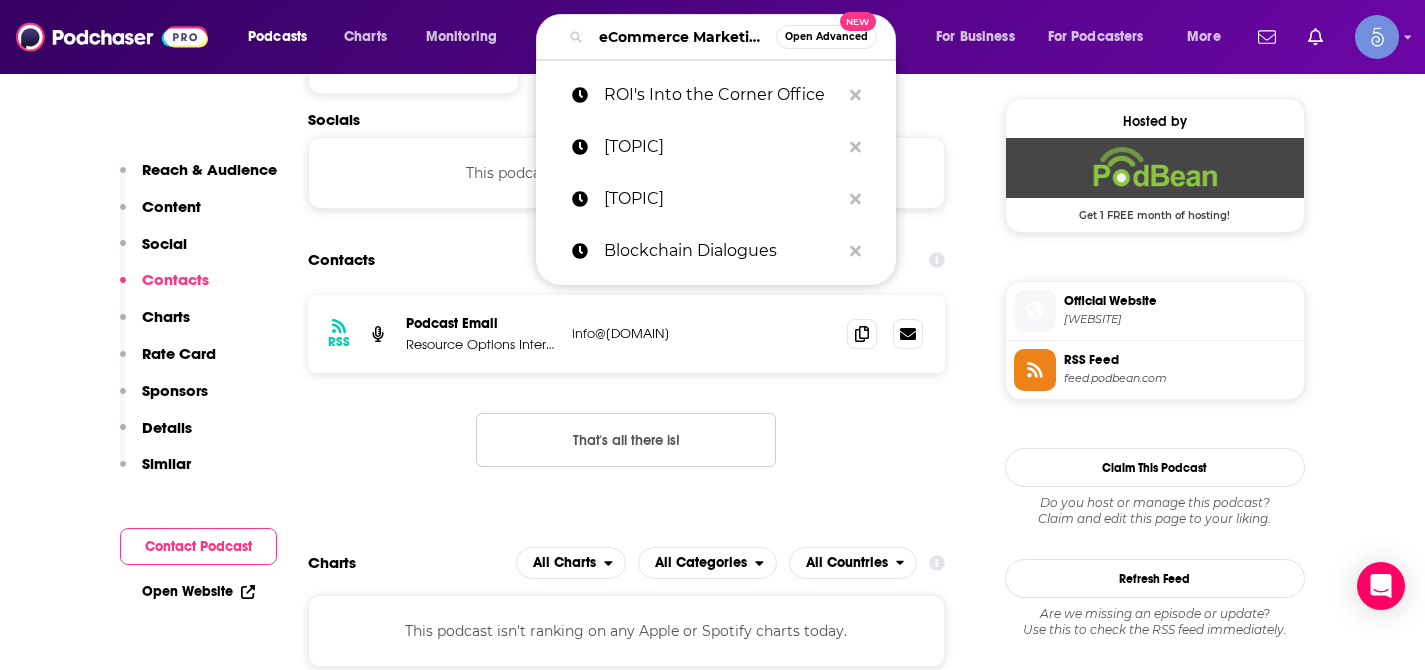 scroll, scrollTop: 0, scrollLeft: 105, axis: horizontal 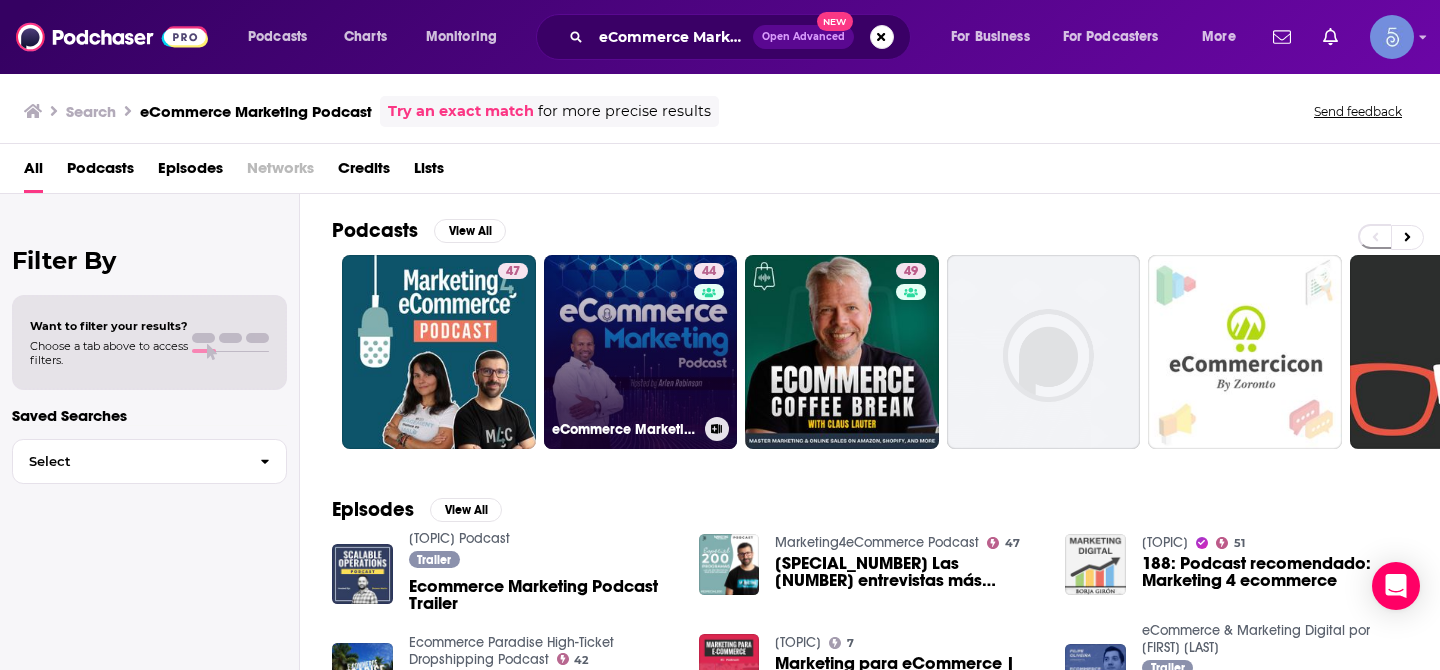 click on "44 eCommerce Marketing Podcast" at bounding box center (641, 352) 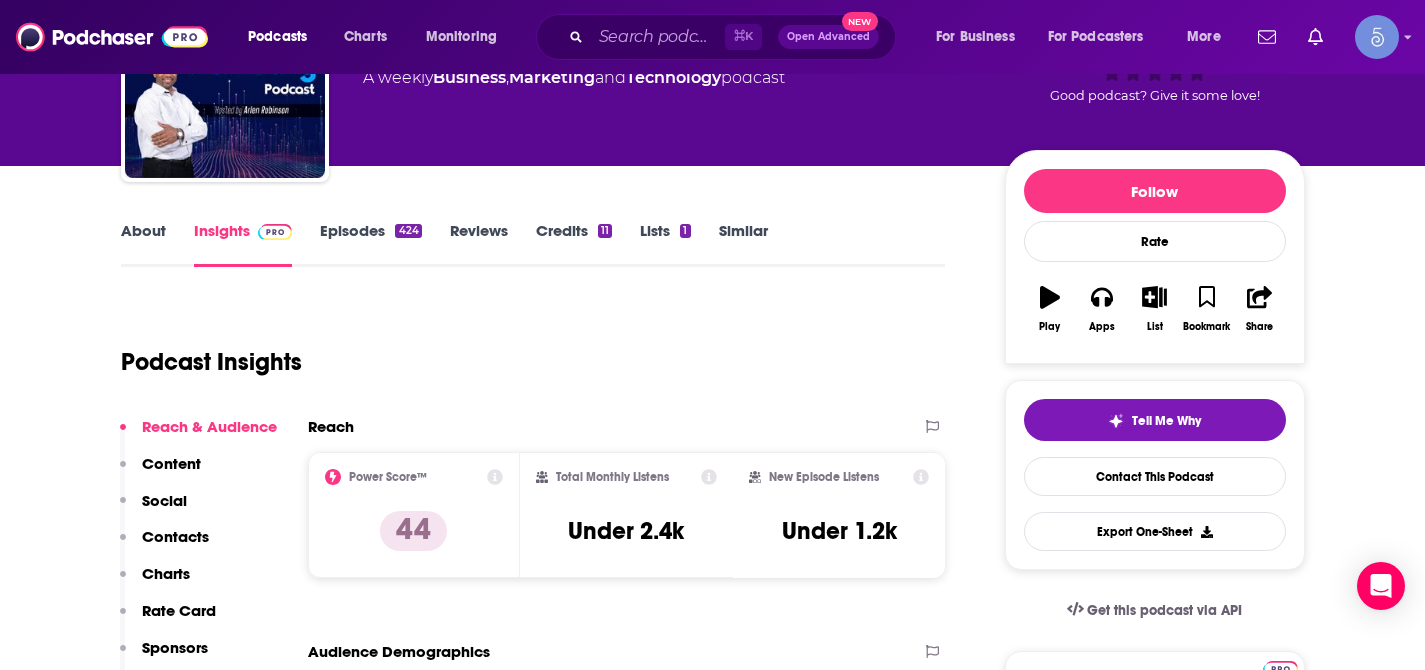 scroll, scrollTop: 162, scrollLeft: 0, axis: vertical 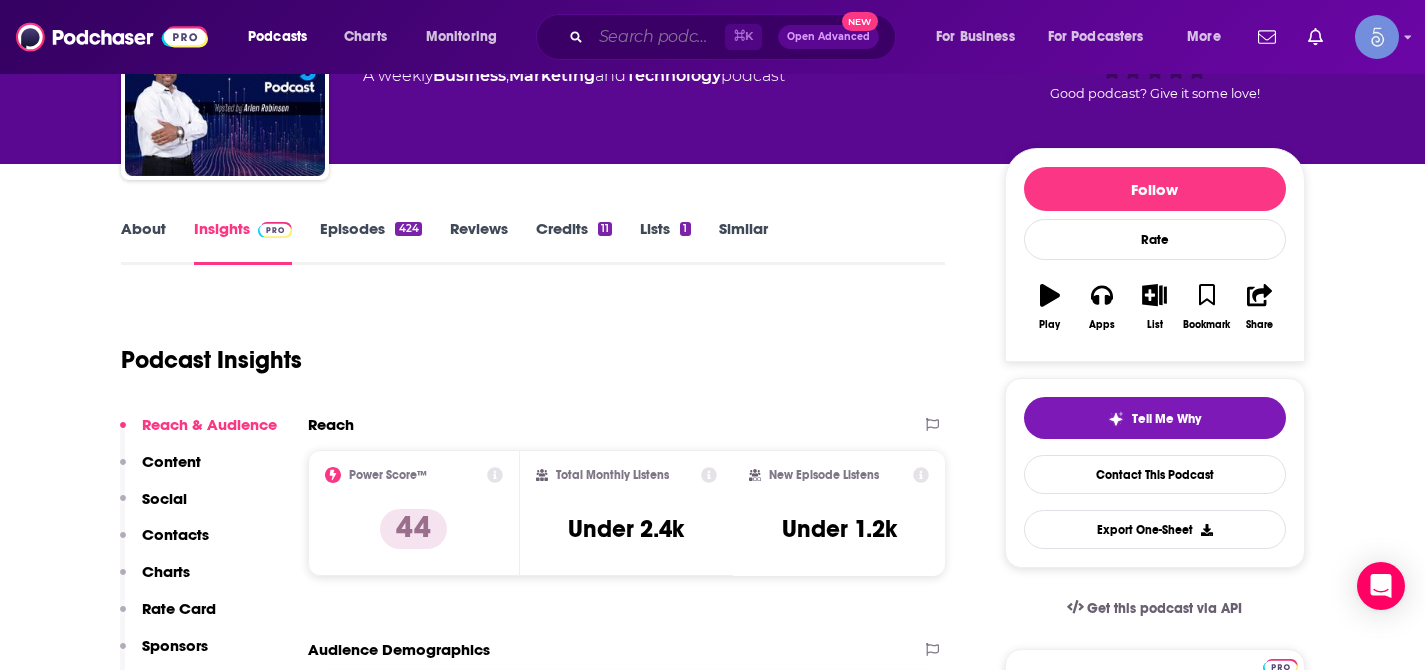 click at bounding box center (658, 37) 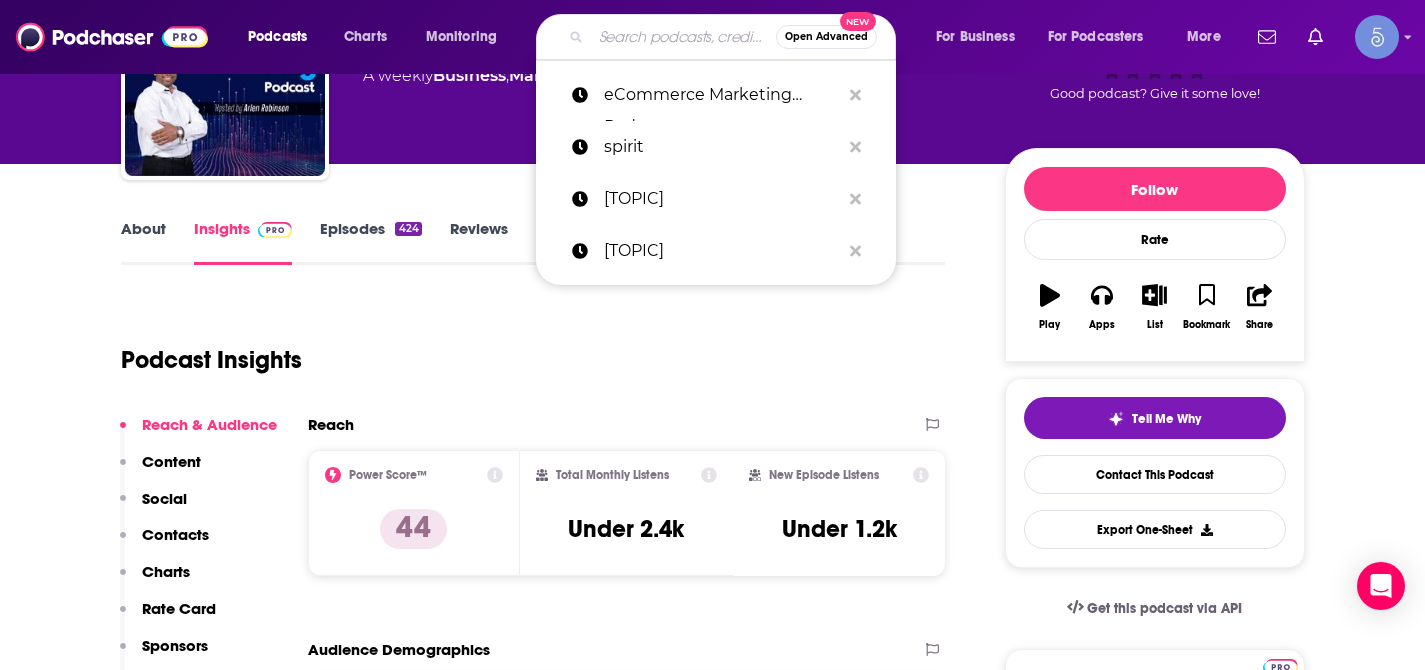 paste on "CEO Podcasts: CEO Chat Podcast + I AM CEO Podcast Powered by Blue16 Media & CBNation.co" 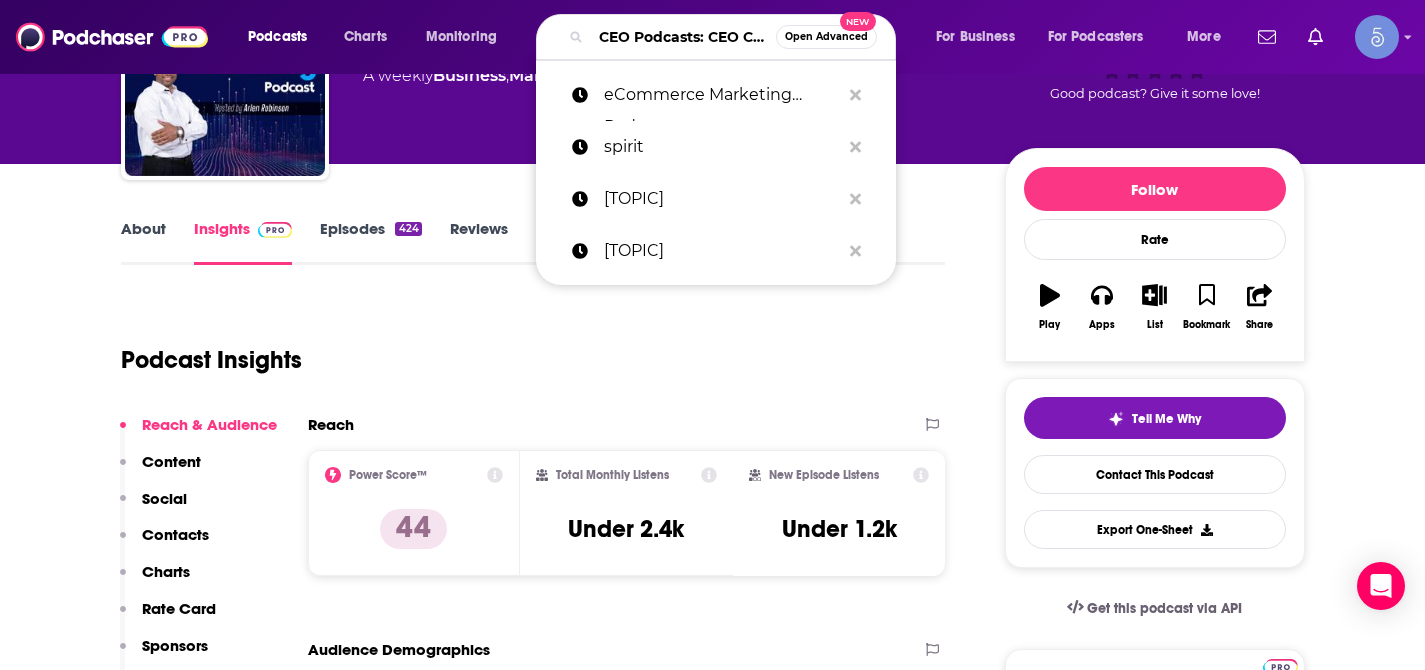 scroll, scrollTop: 0, scrollLeft: 564, axis: horizontal 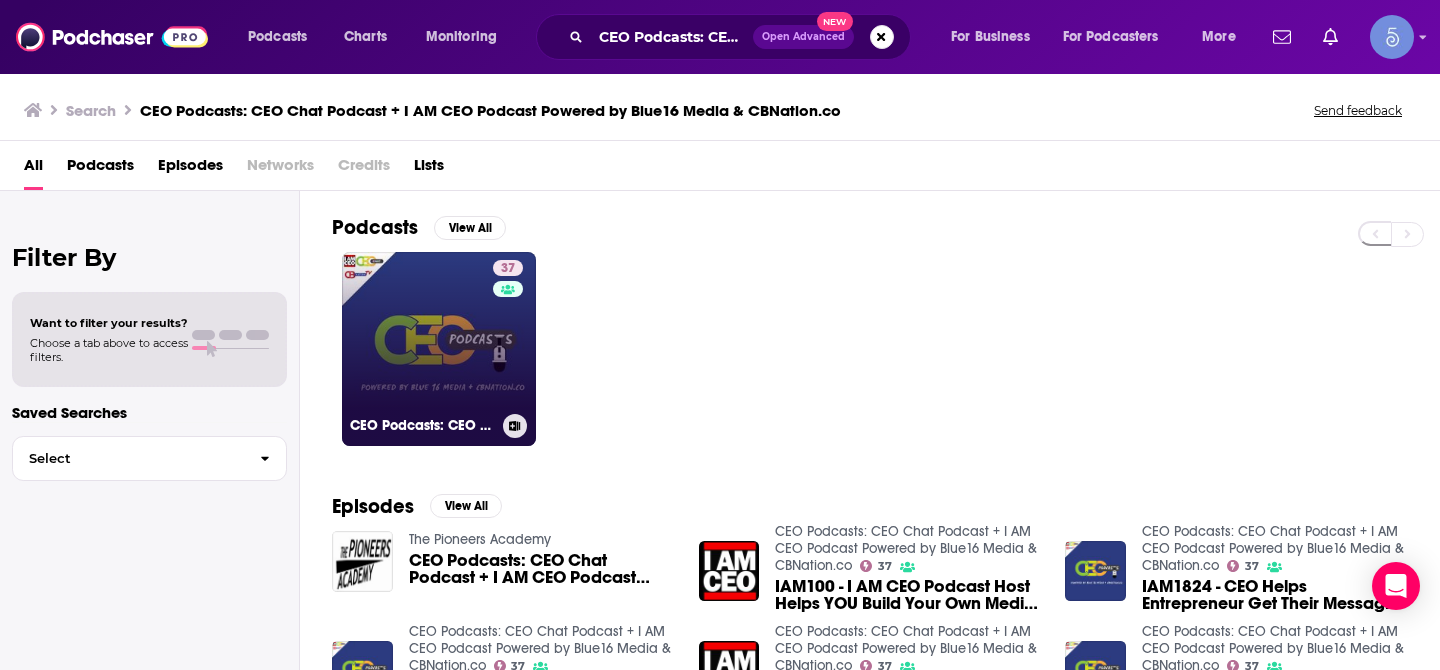 click on "37 CEO Podcasts: CEO Chat Podcast + I AM CEO Podcast Powered by Blue16 Media & CBNation.co" at bounding box center [439, 349] 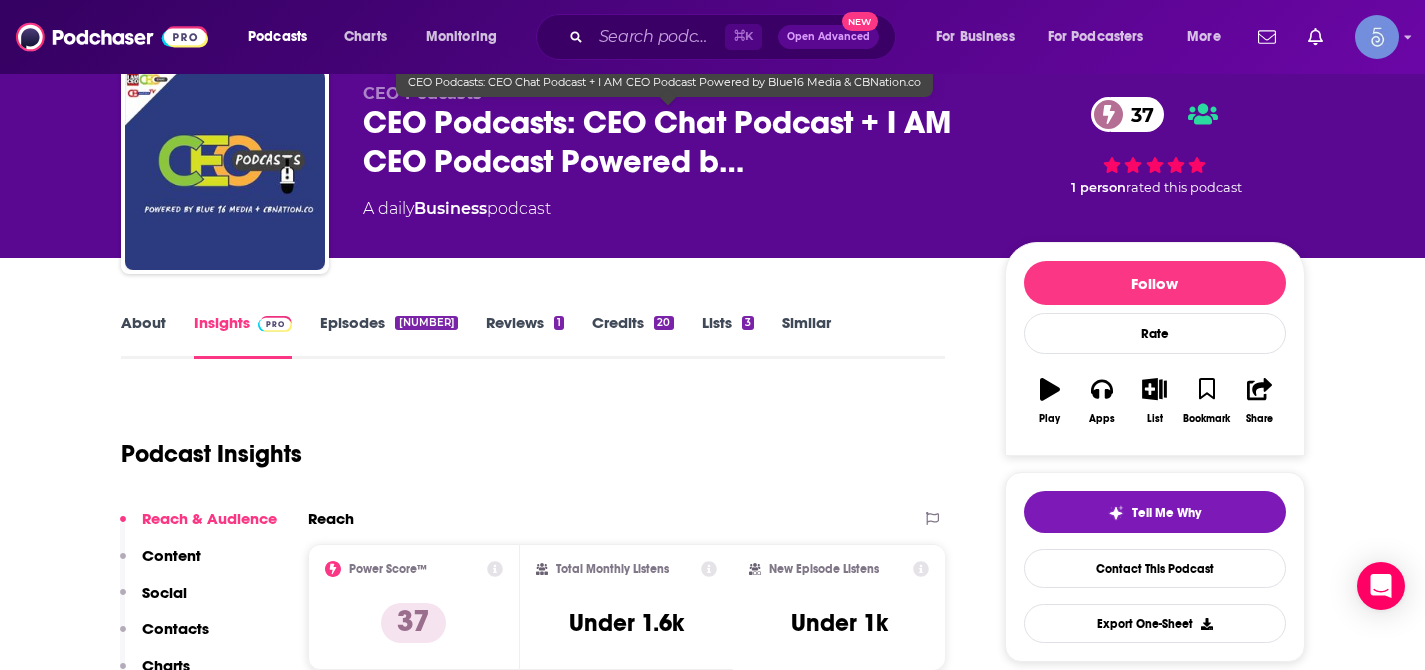 scroll, scrollTop: 26, scrollLeft: 0, axis: vertical 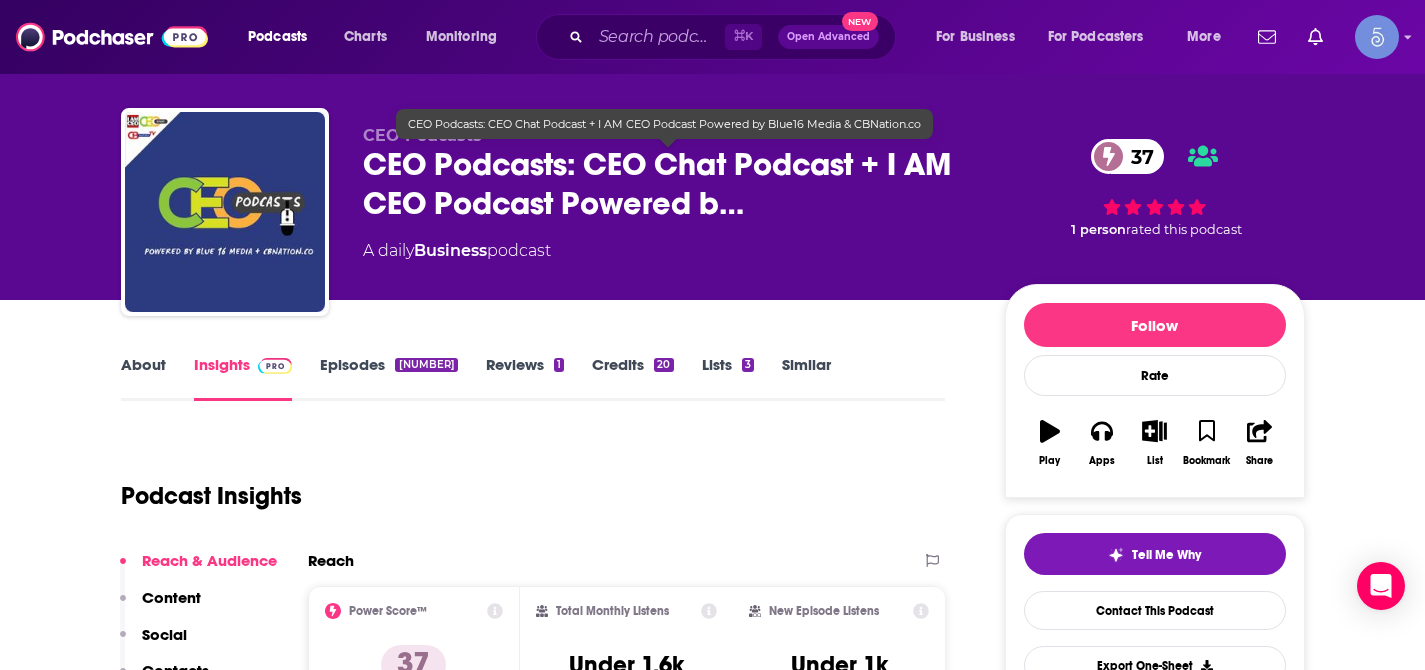 click on "CEO Podcasts: CEO Chat Podcast + I AM CEO Podcast Powered b…" at bounding box center (668, 184) 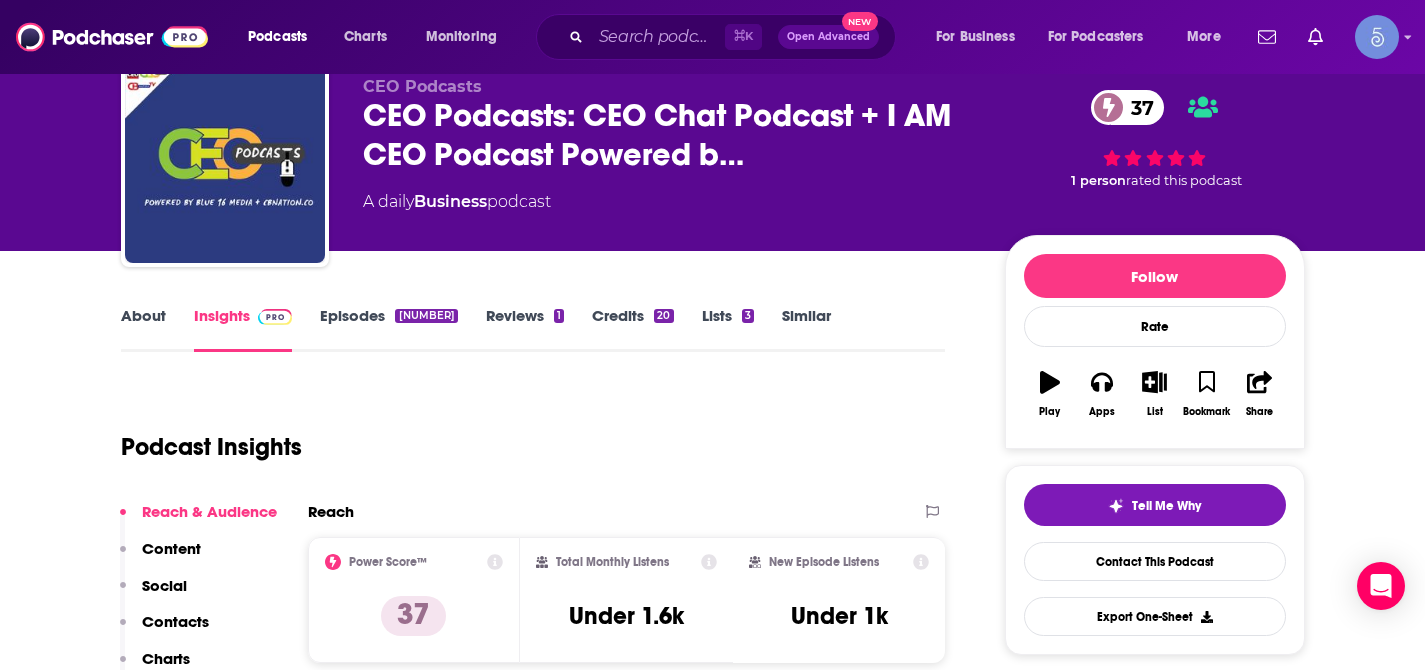 scroll, scrollTop: 79, scrollLeft: 0, axis: vertical 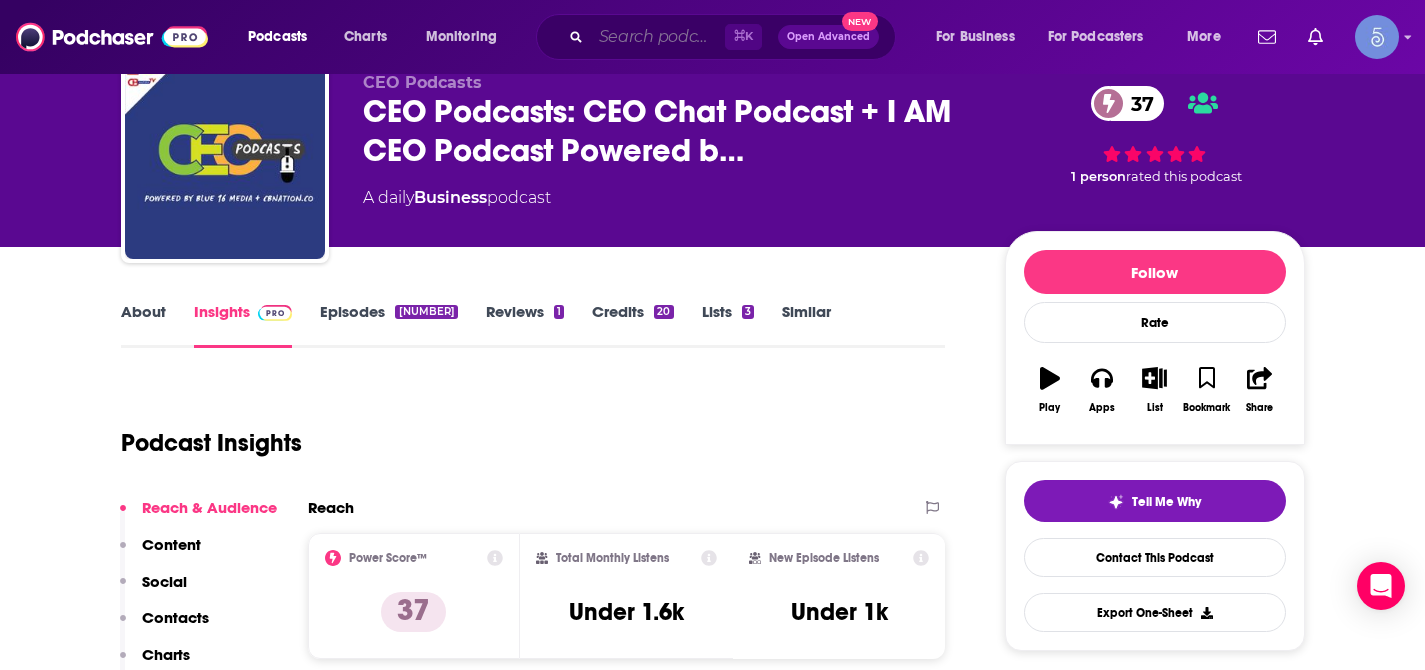 click at bounding box center [658, 37] 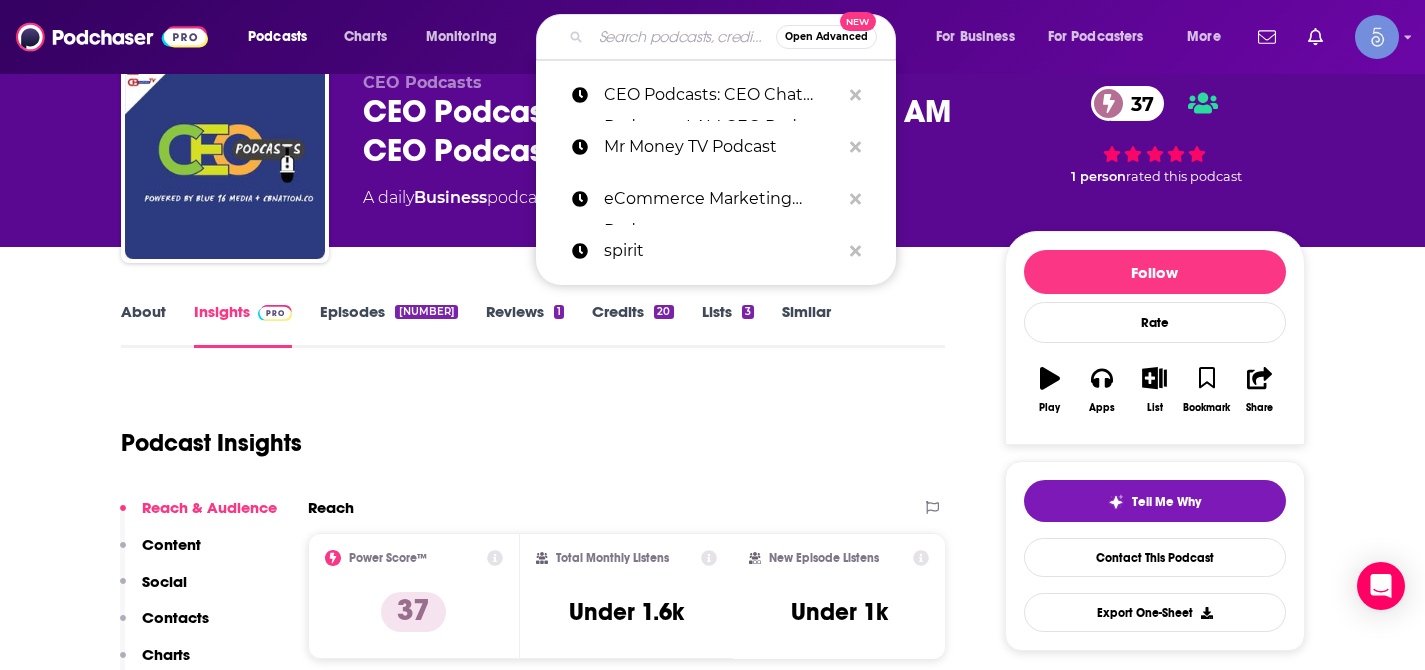paste on "What If It Did Work?" 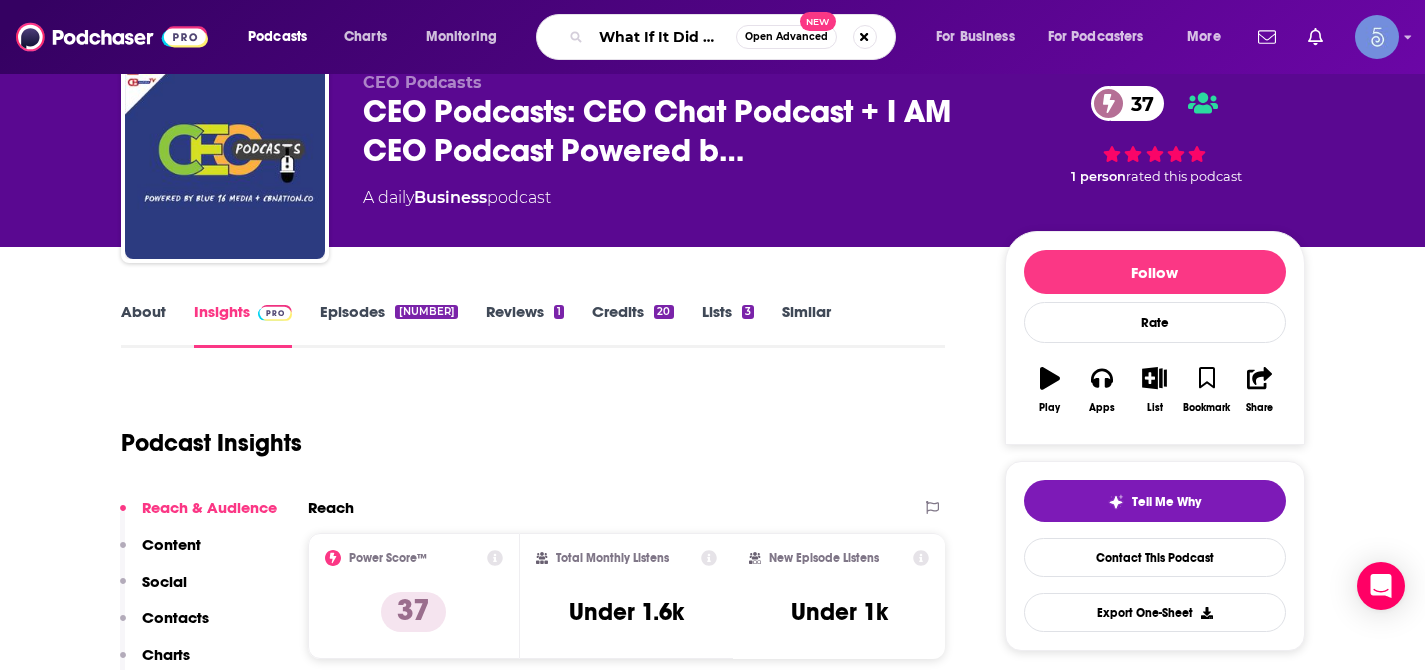 scroll, scrollTop: 0, scrollLeft: 24, axis: horizontal 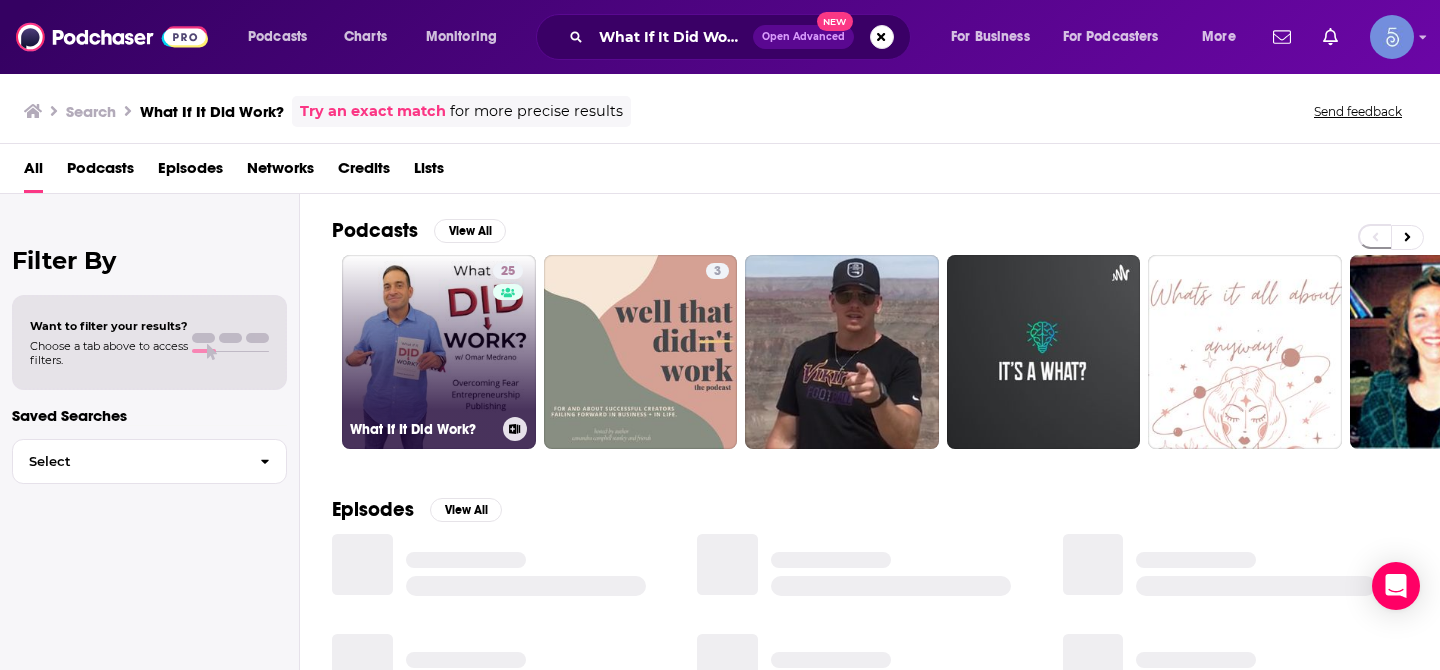 click on "25 What If It Did Work?" at bounding box center [439, 352] 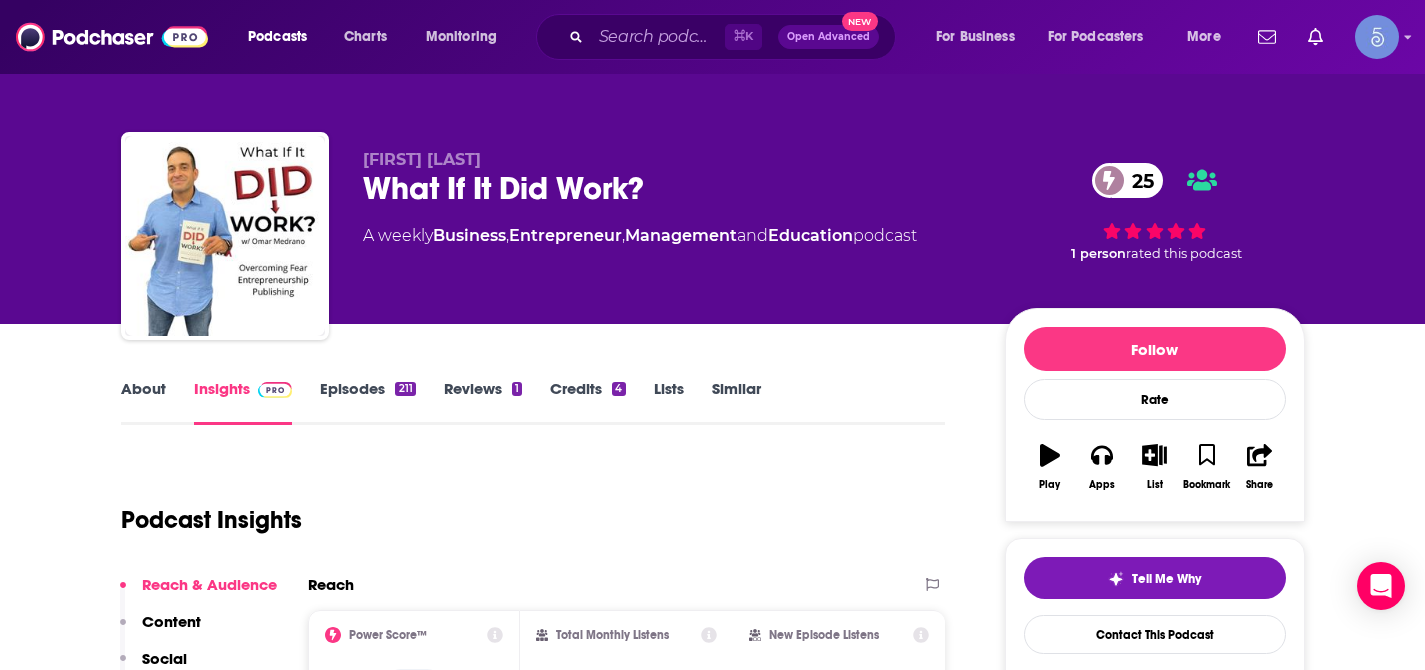 scroll, scrollTop: 59, scrollLeft: 0, axis: vertical 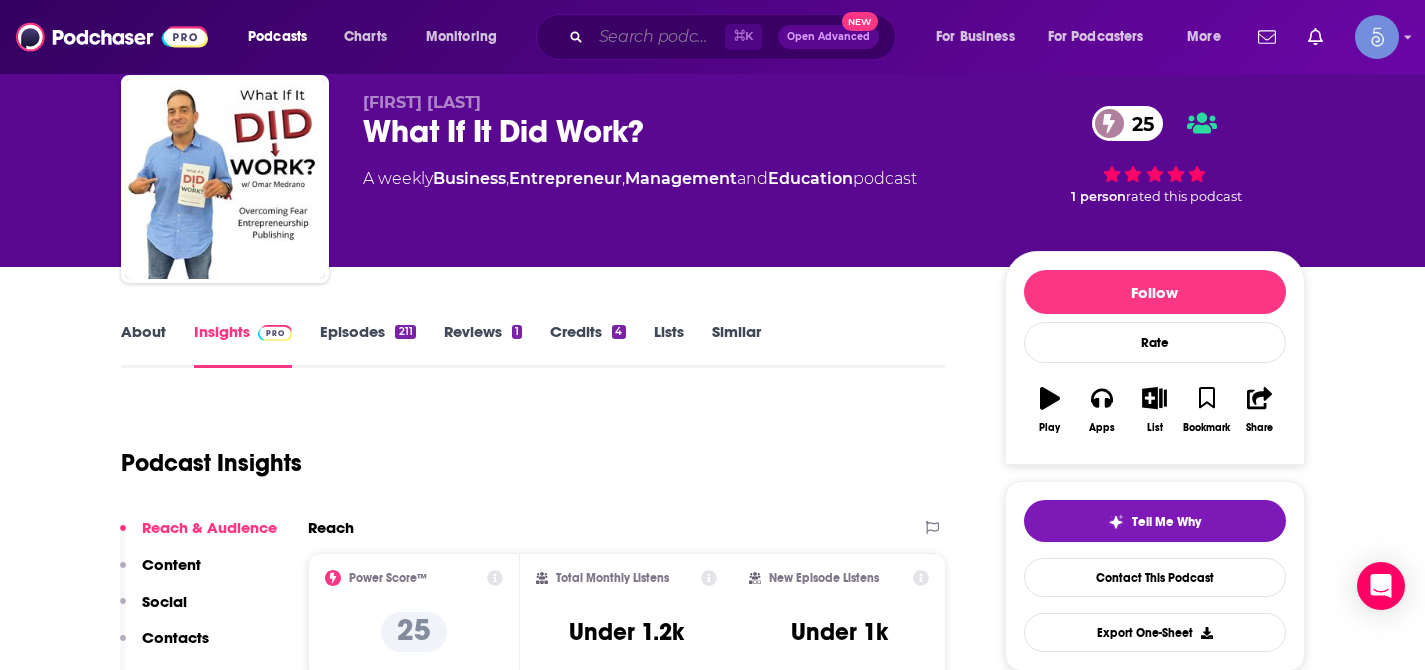click at bounding box center [658, 37] 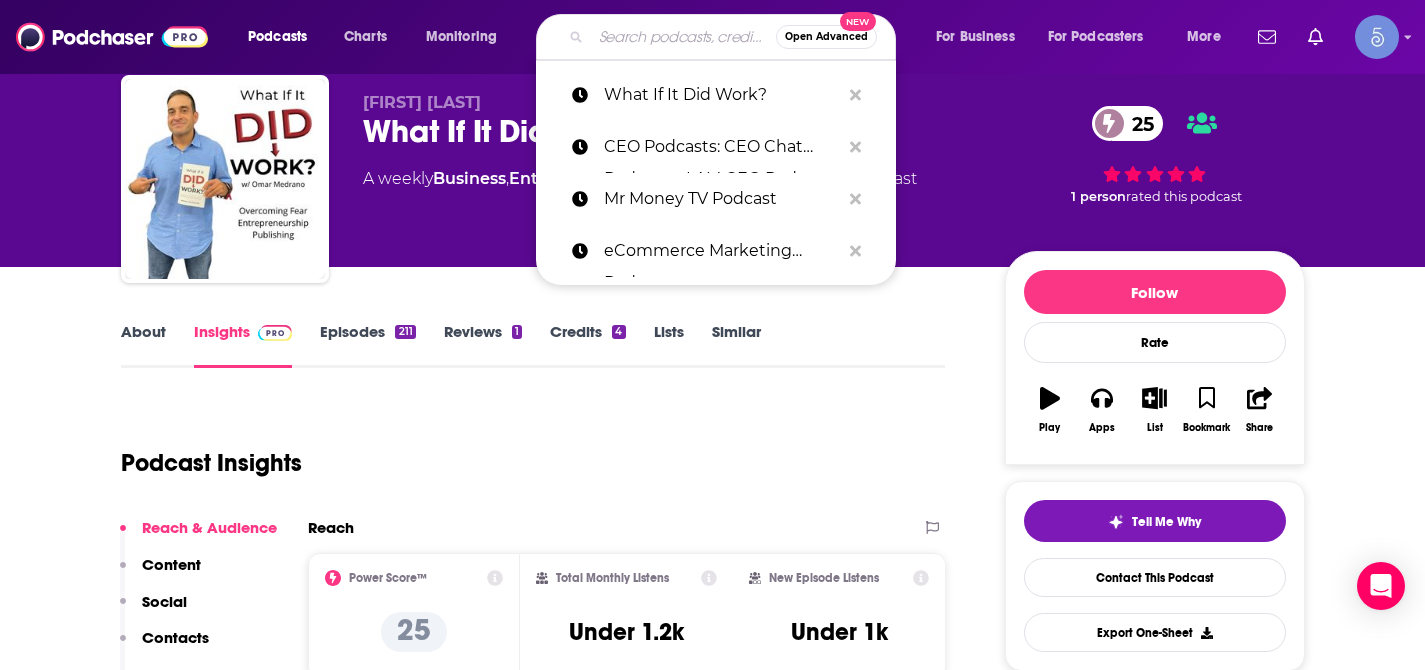 paste on "Meet The Expert with [FIRST] [LAST]" 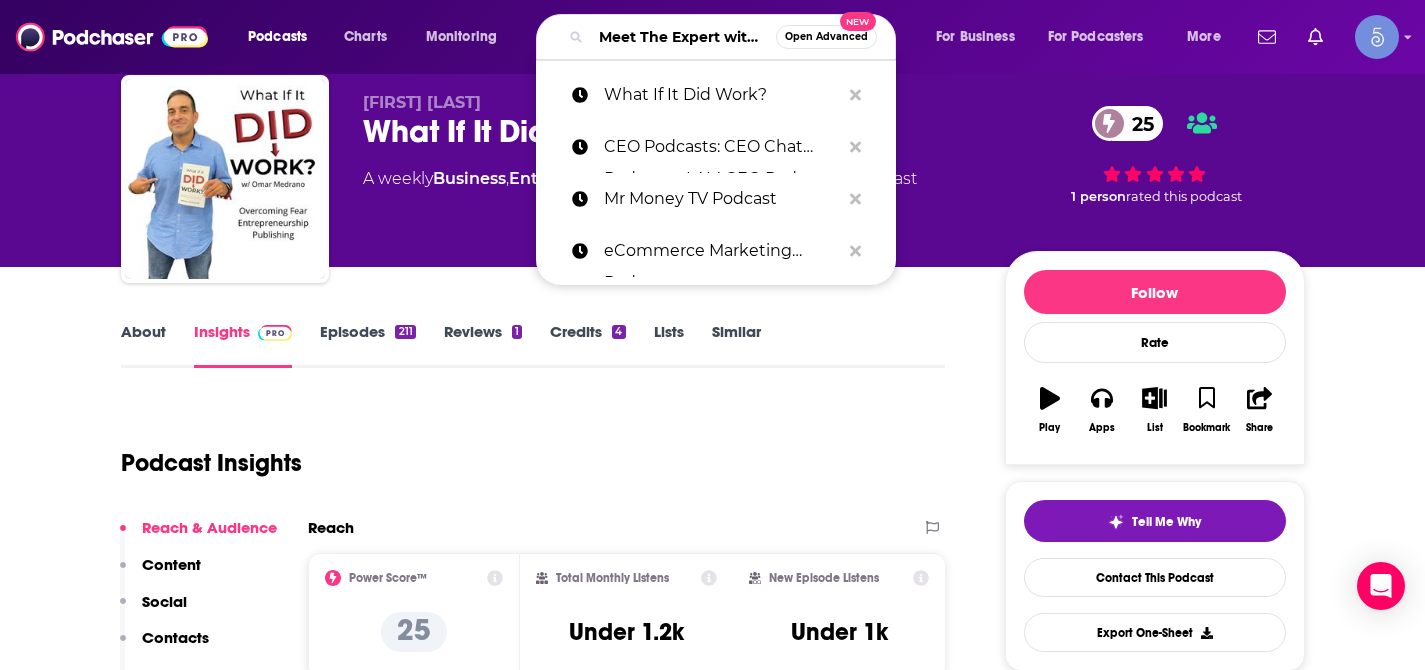 scroll, scrollTop: 0, scrollLeft: 122, axis: horizontal 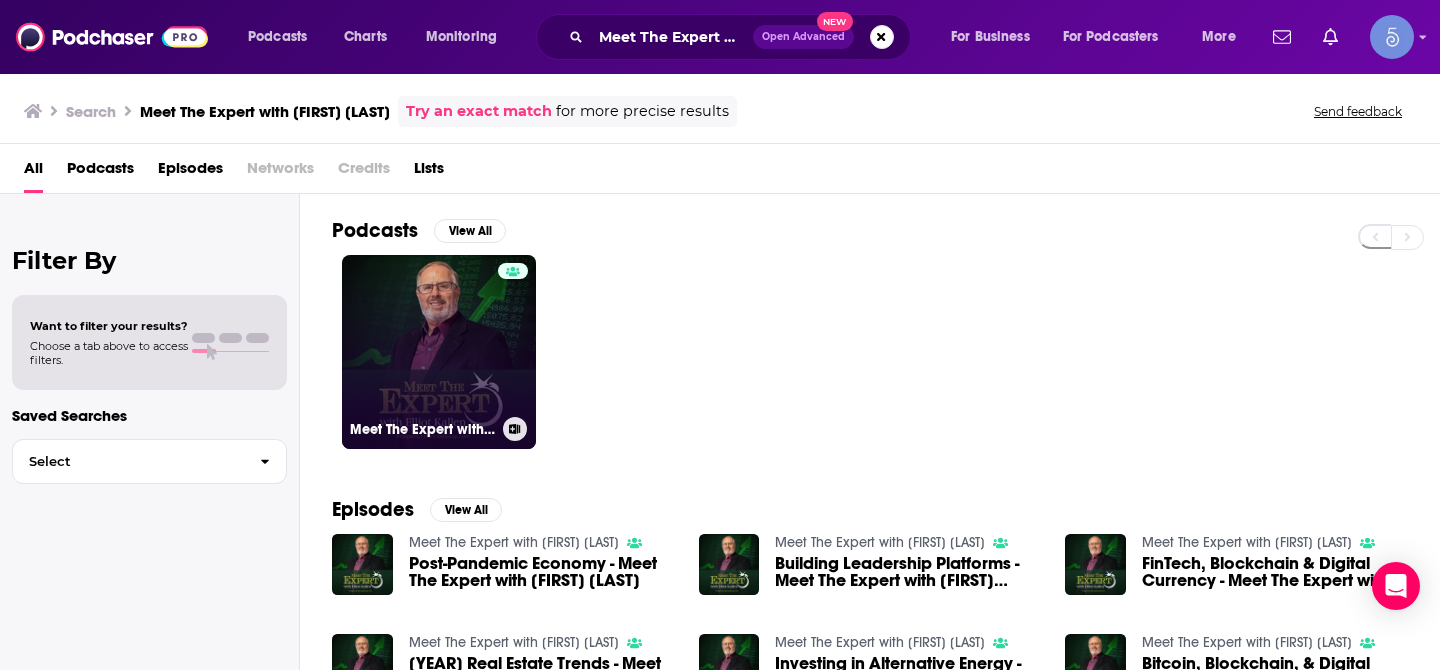 click on "Meet The Expert with [FIRST] [LAST]" at bounding box center [439, 352] 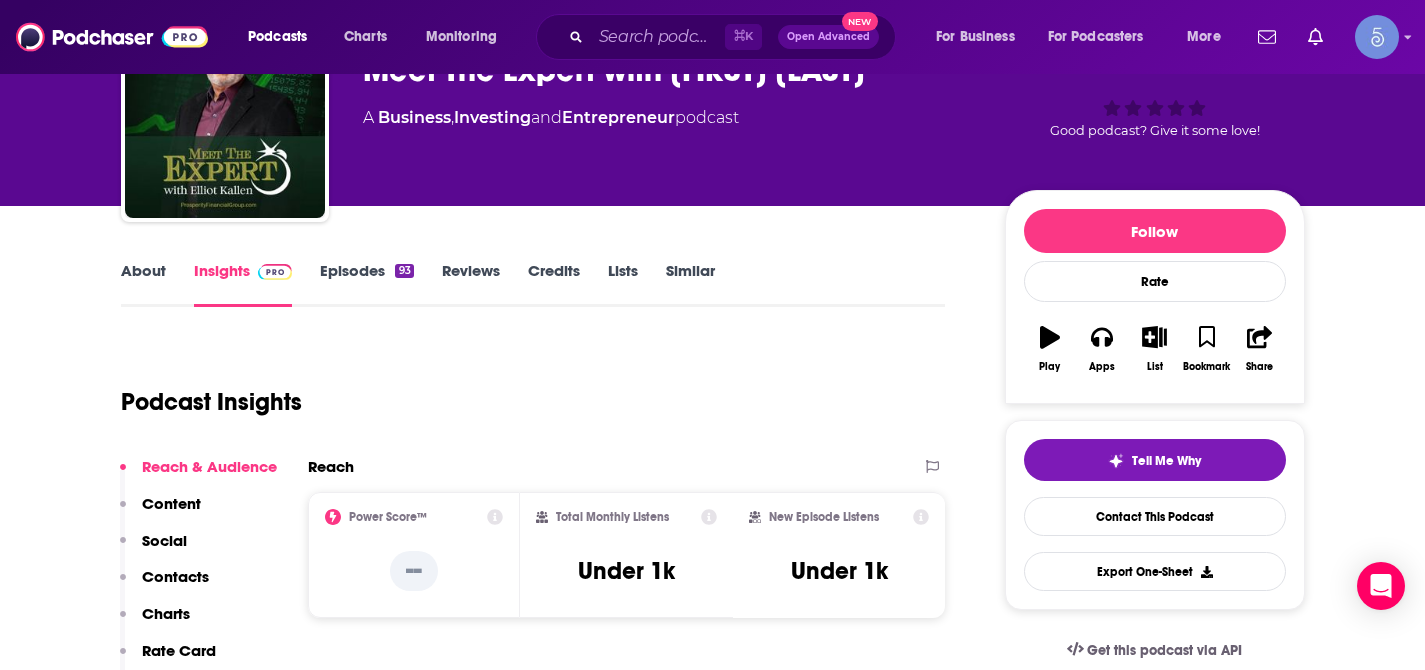 scroll, scrollTop: 0, scrollLeft: 0, axis: both 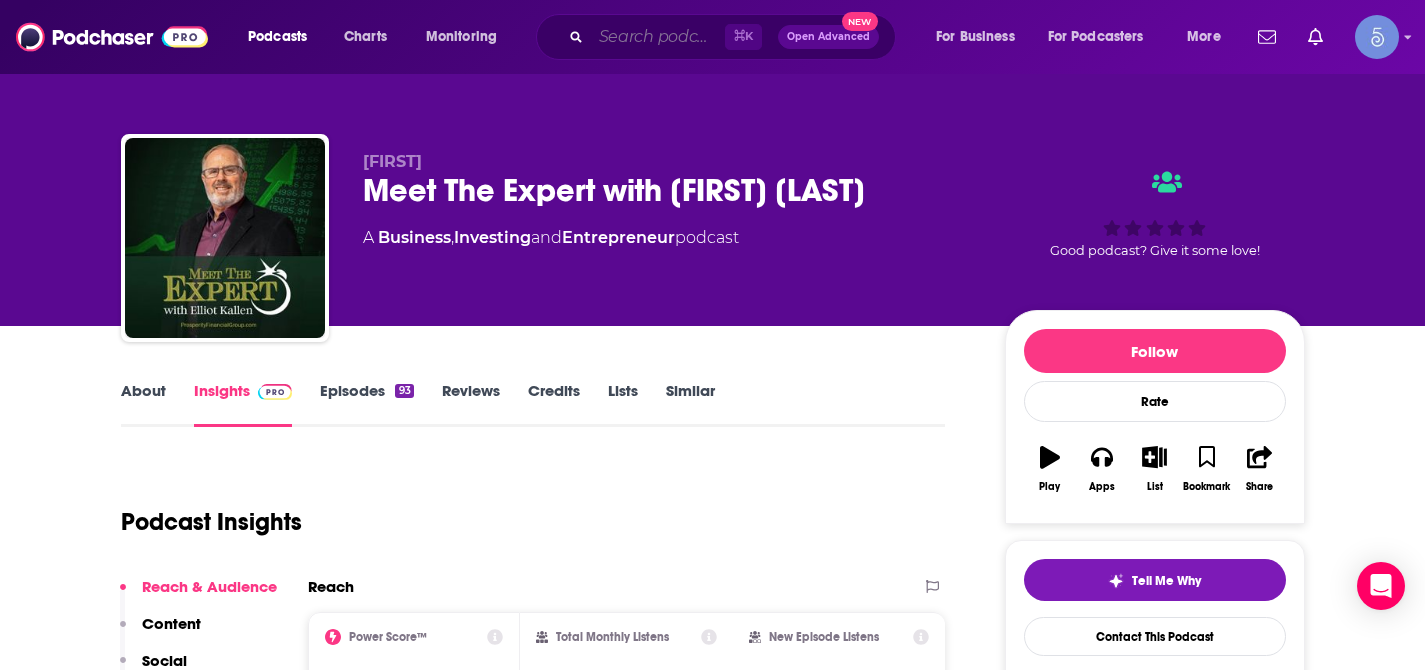 click at bounding box center [658, 37] 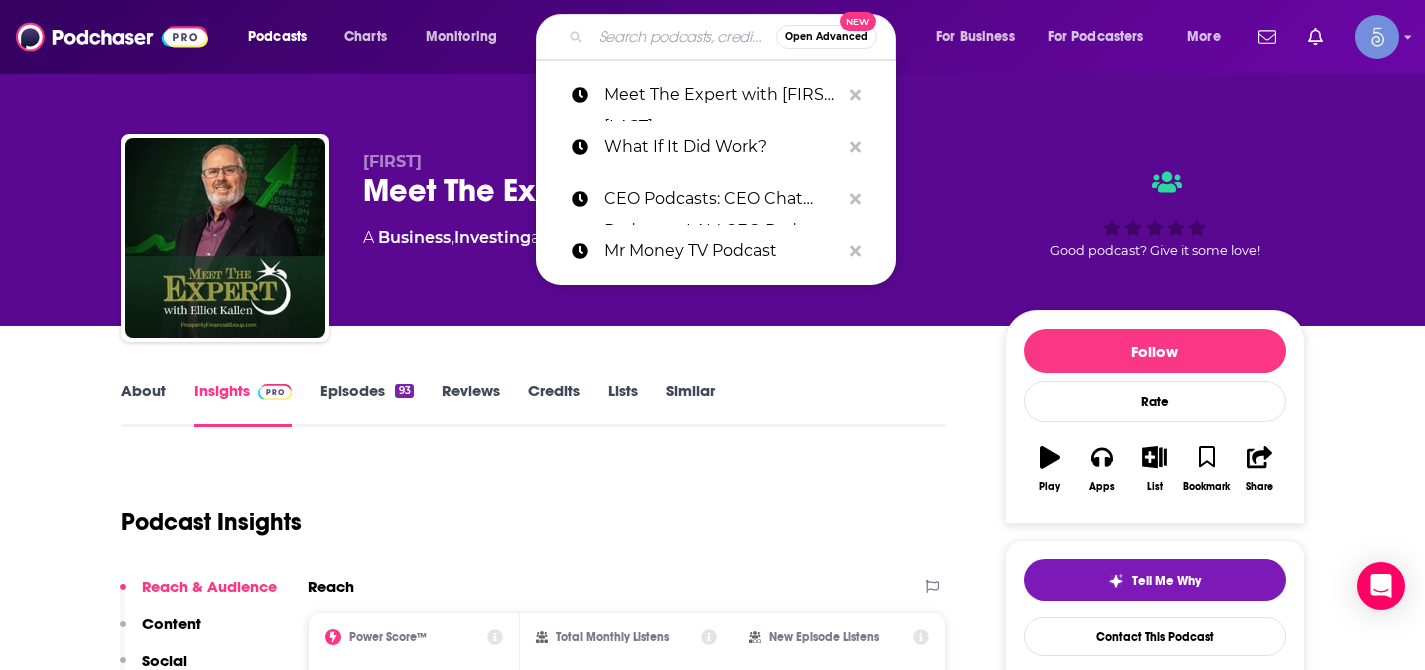 paste on "CEO Podcasts: CEO Chat Podcast + I AM CEO Podcast Powered by Blue16 Media & CBNation.co" 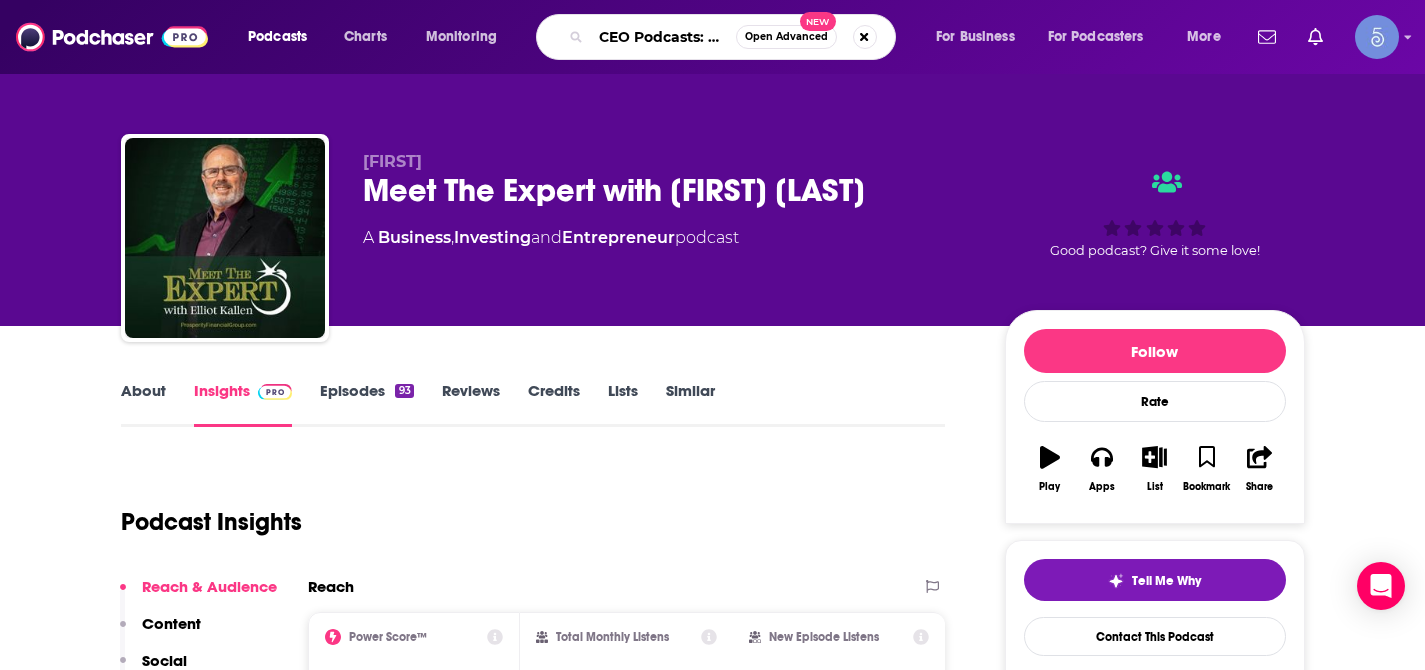 scroll, scrollTop: 0, scrollLeft: 564, axis: horizontal 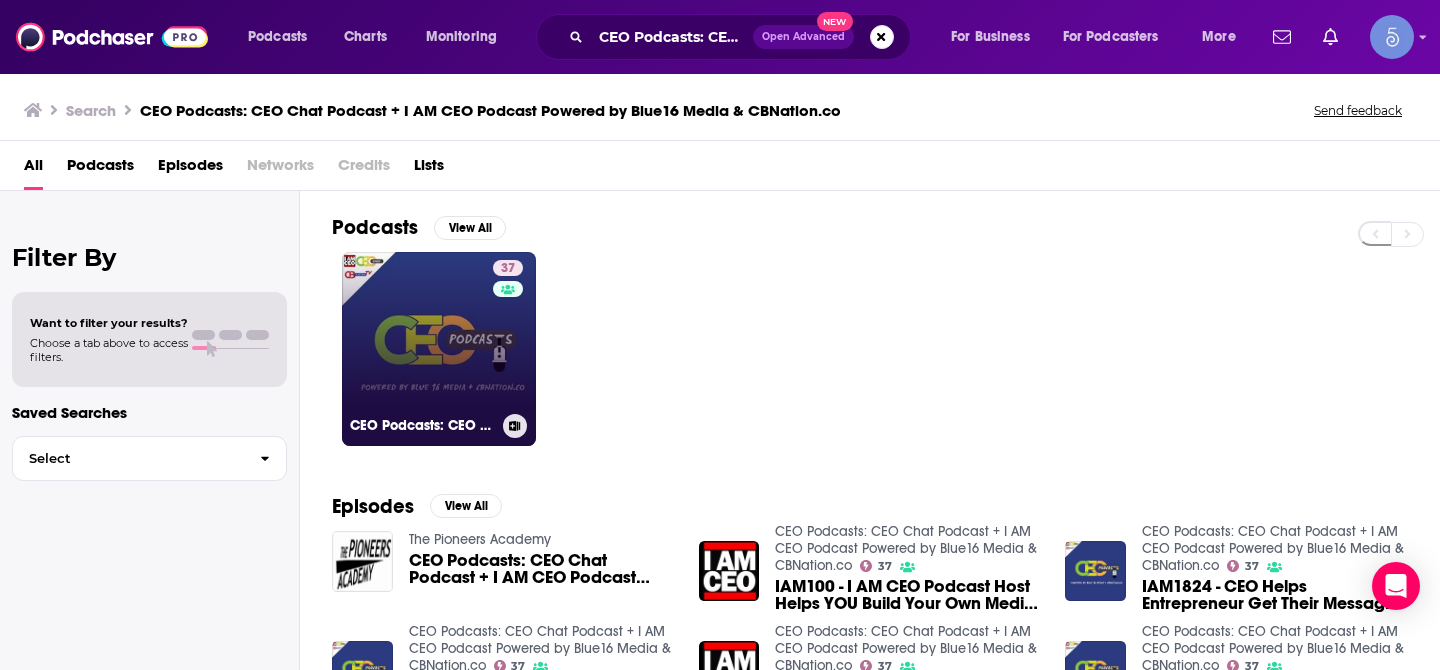 click on "37 CEO Podcasts: CEO Chat Podcast + I AM CEO Podcast Powered by Blue16 Media & CBNation.co" at bounding box center [439, 349] 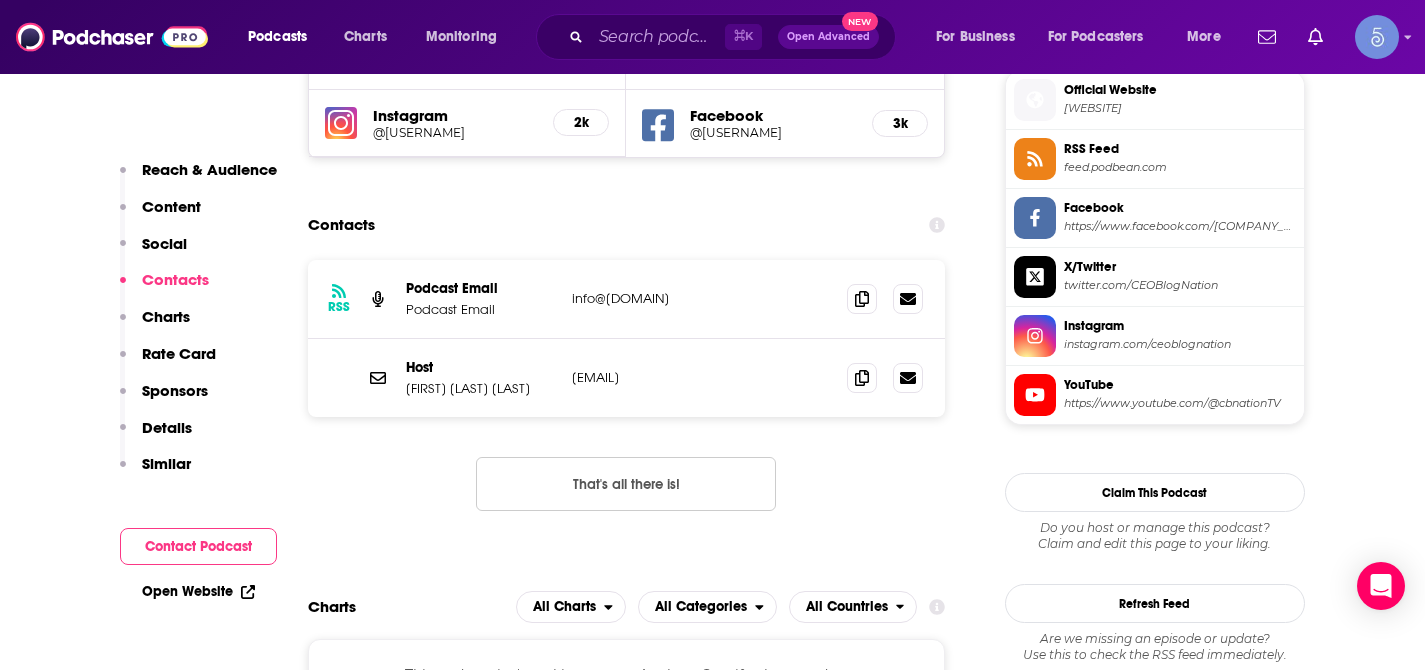 scroll, scrollTop: 1833, scrollLeft: 0, axis: vertical 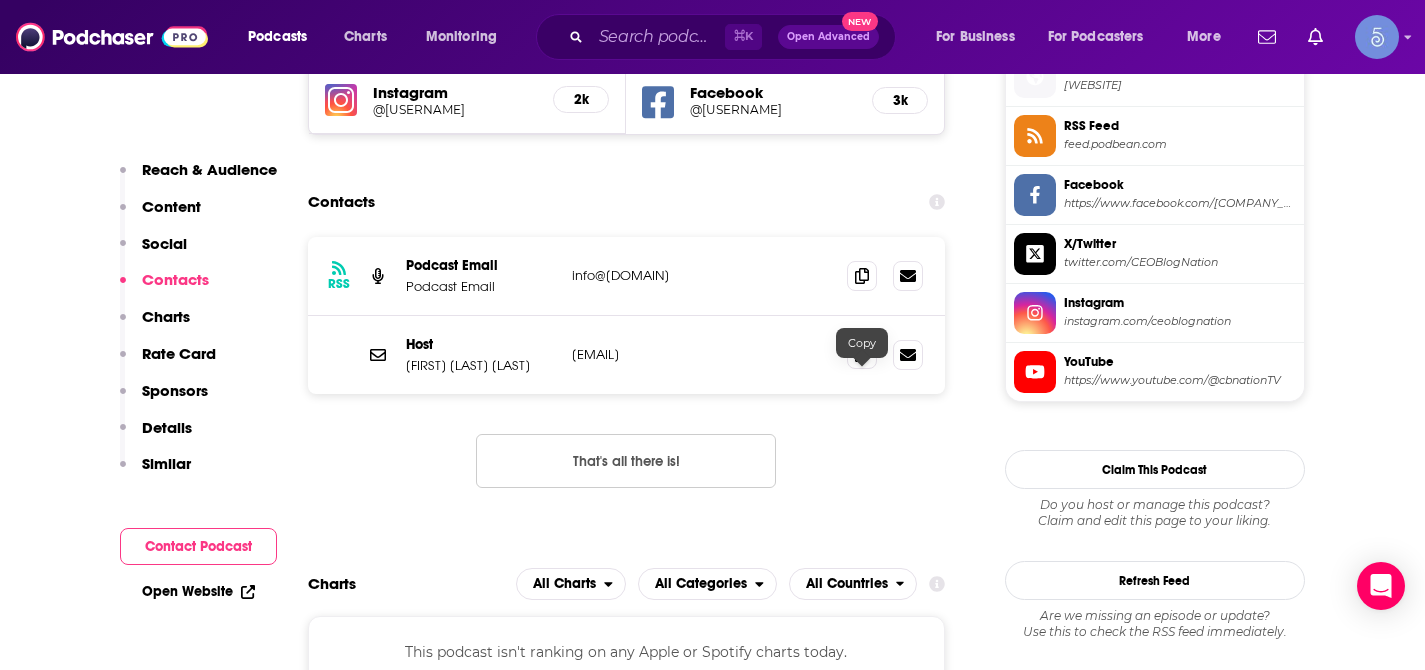 click at bounding box center [862, 354] 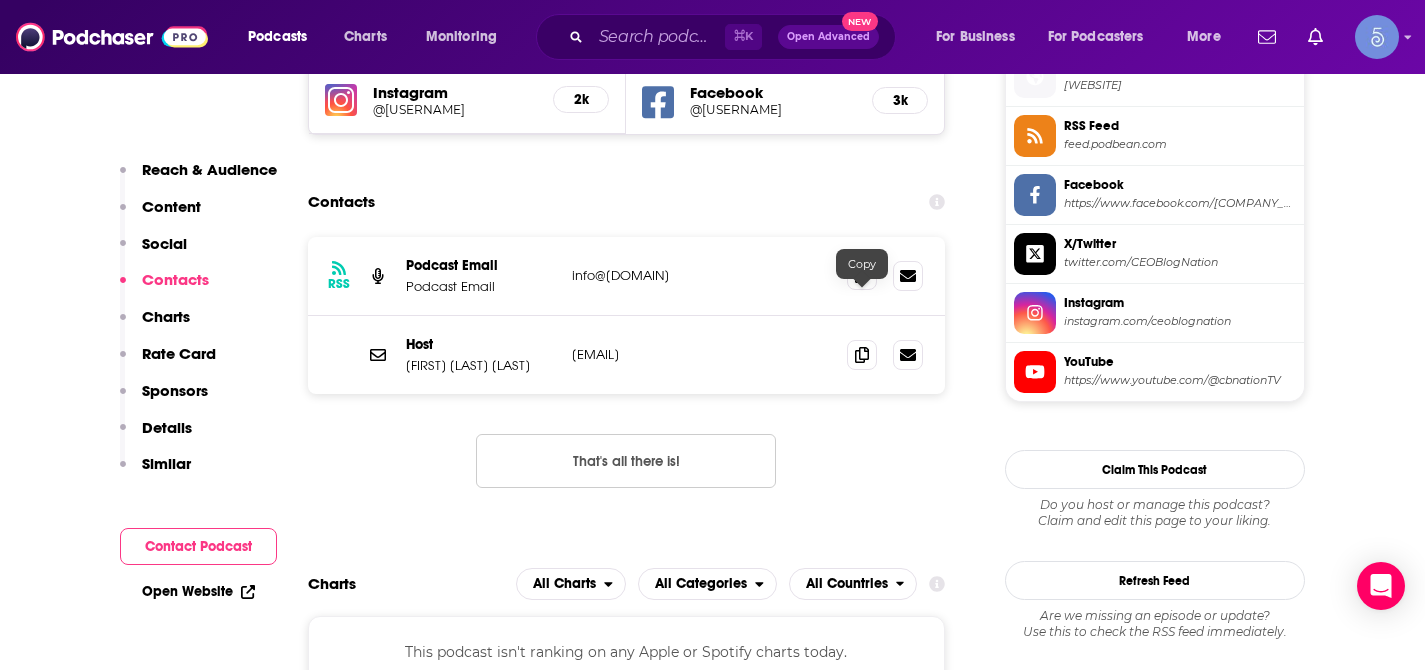 click at bounding box center (862, 275) 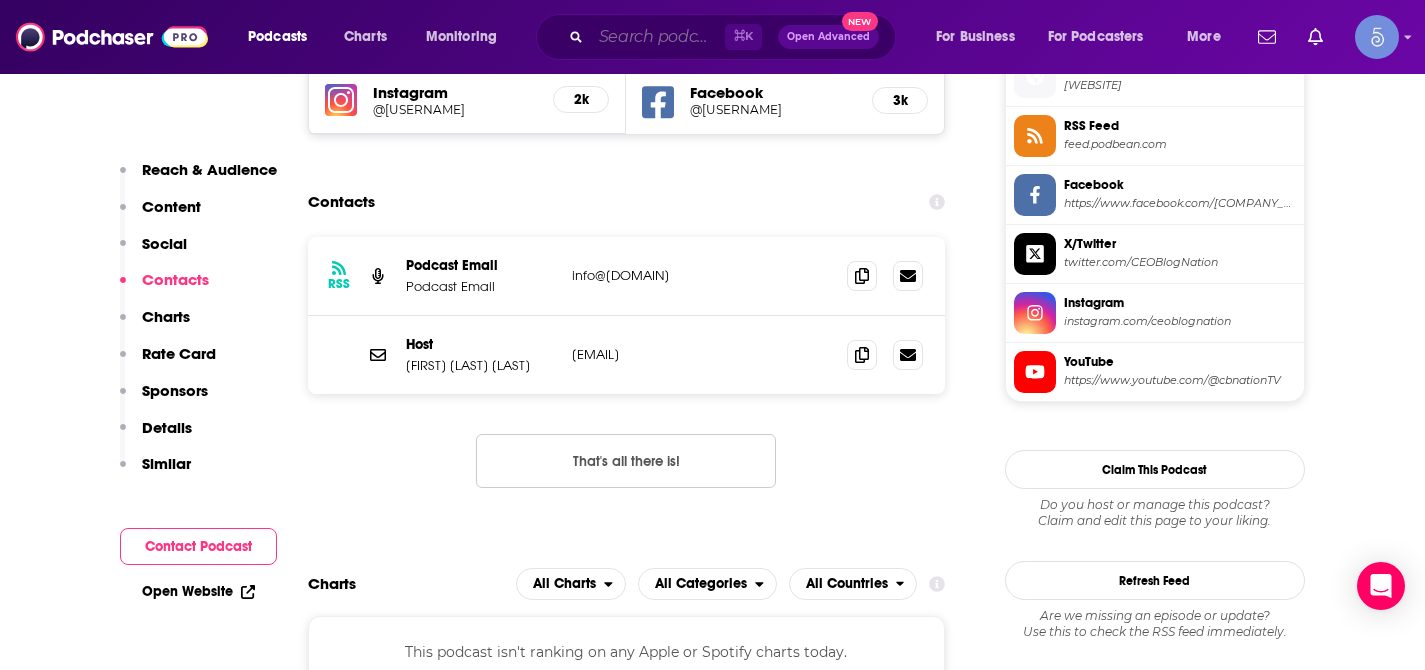 click at bounding box center [658, 37] 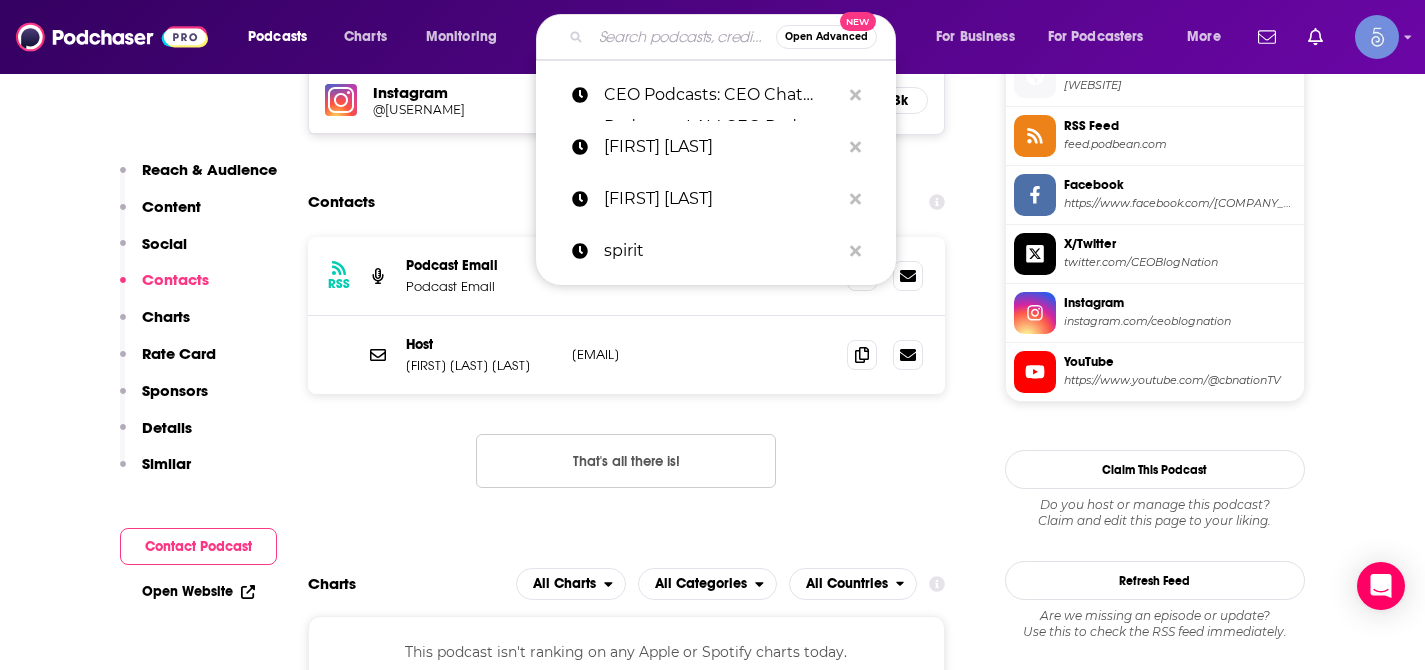 paste on "ROI's Into the Corner Office" 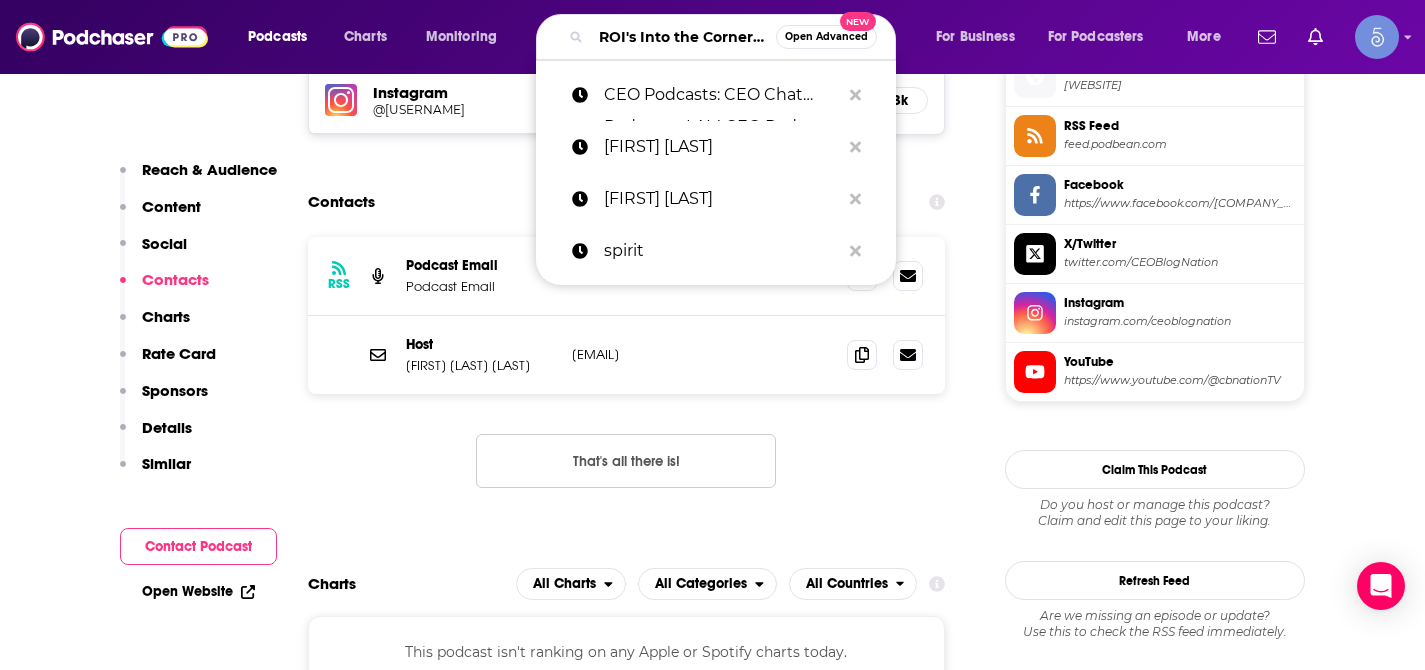 scroll, scrollTop: 0, scrollLeft: 75, axis: horizontal 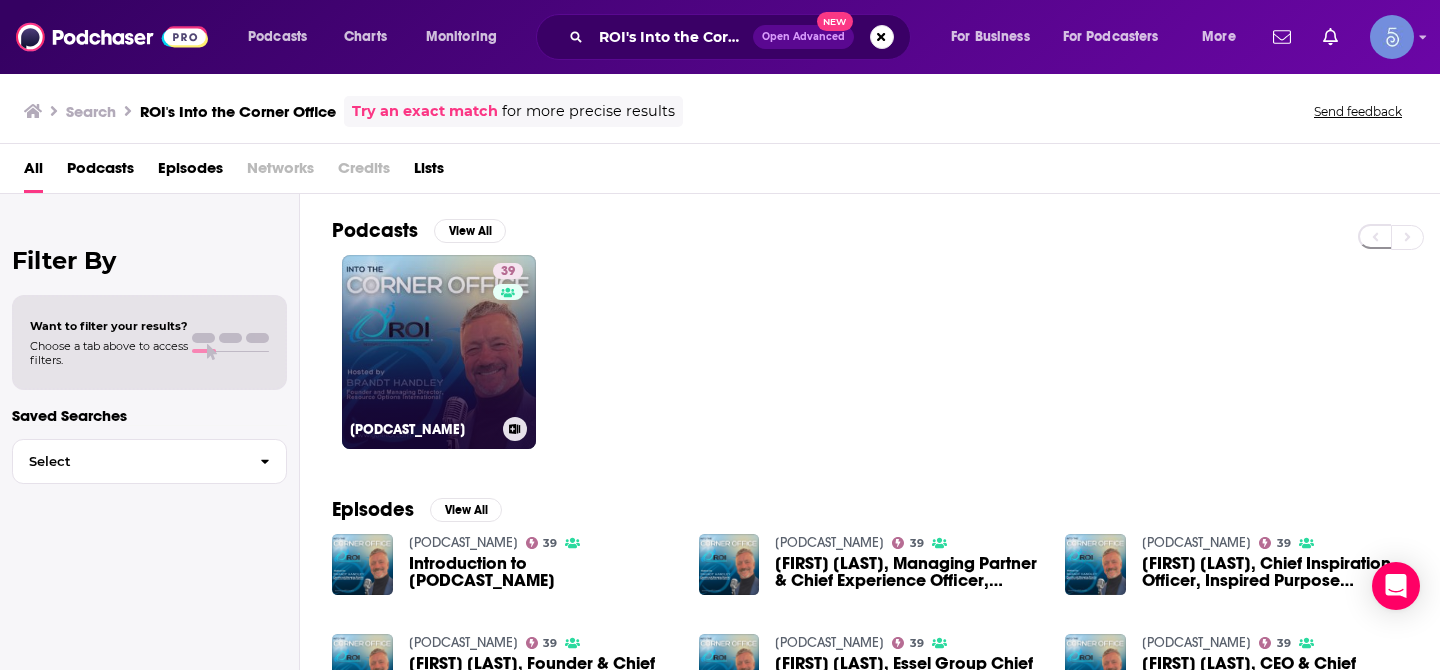 click on "39 ROI’s Into the Corner Office Podcast: Powerhouse Middle Market CEOs Telling it Real—Unexpected Caree..." at bounding box center (439, 352) 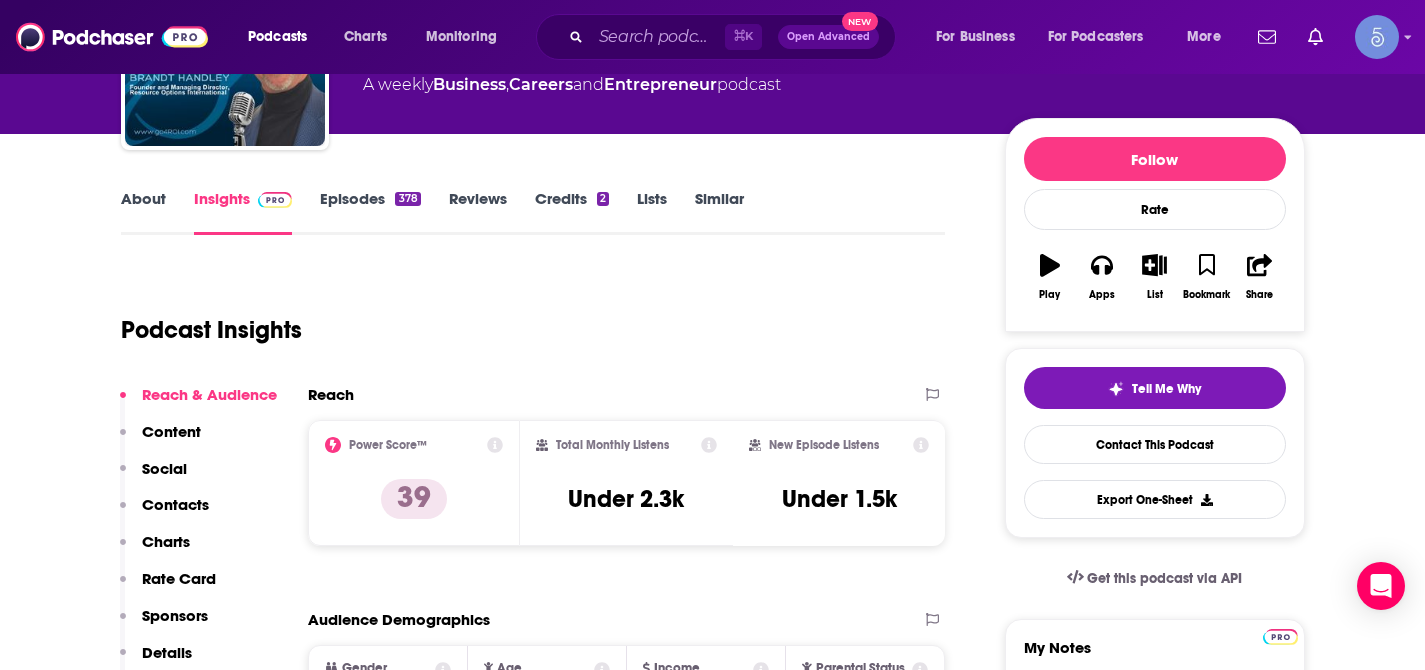 scroll, scrollTop: 221, scrollLeft: 0, axis: vertical 